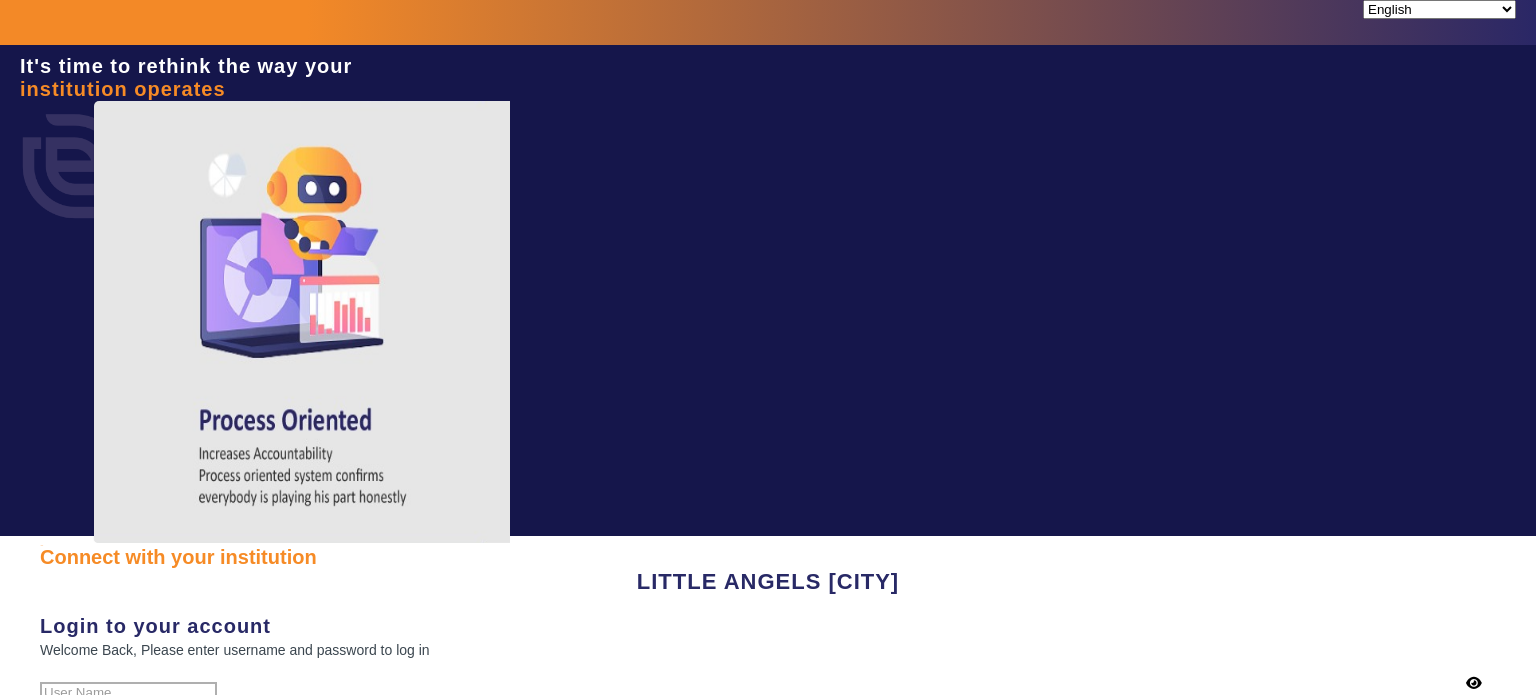 scroll, scrollTop: 0, scrollLeft: 0, axis: both 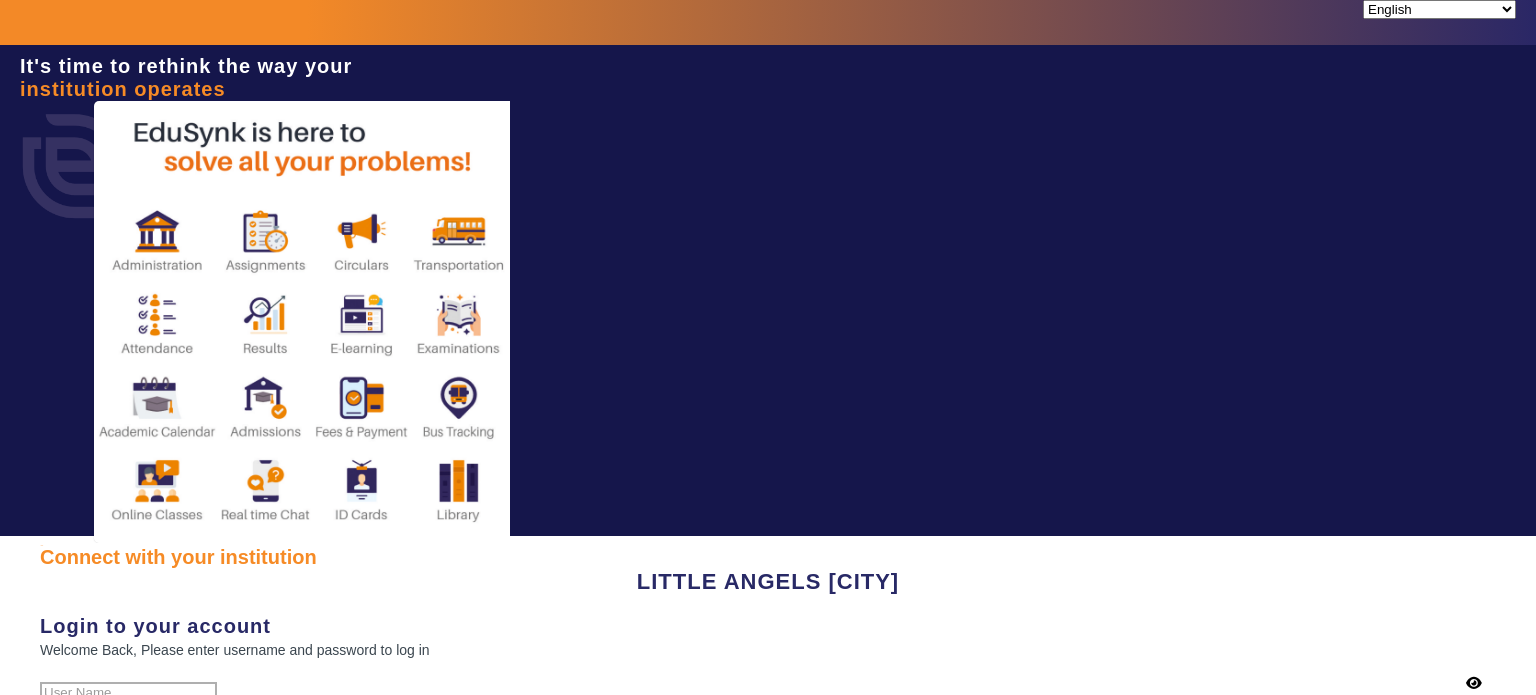 click at bounding box center (128, 692) 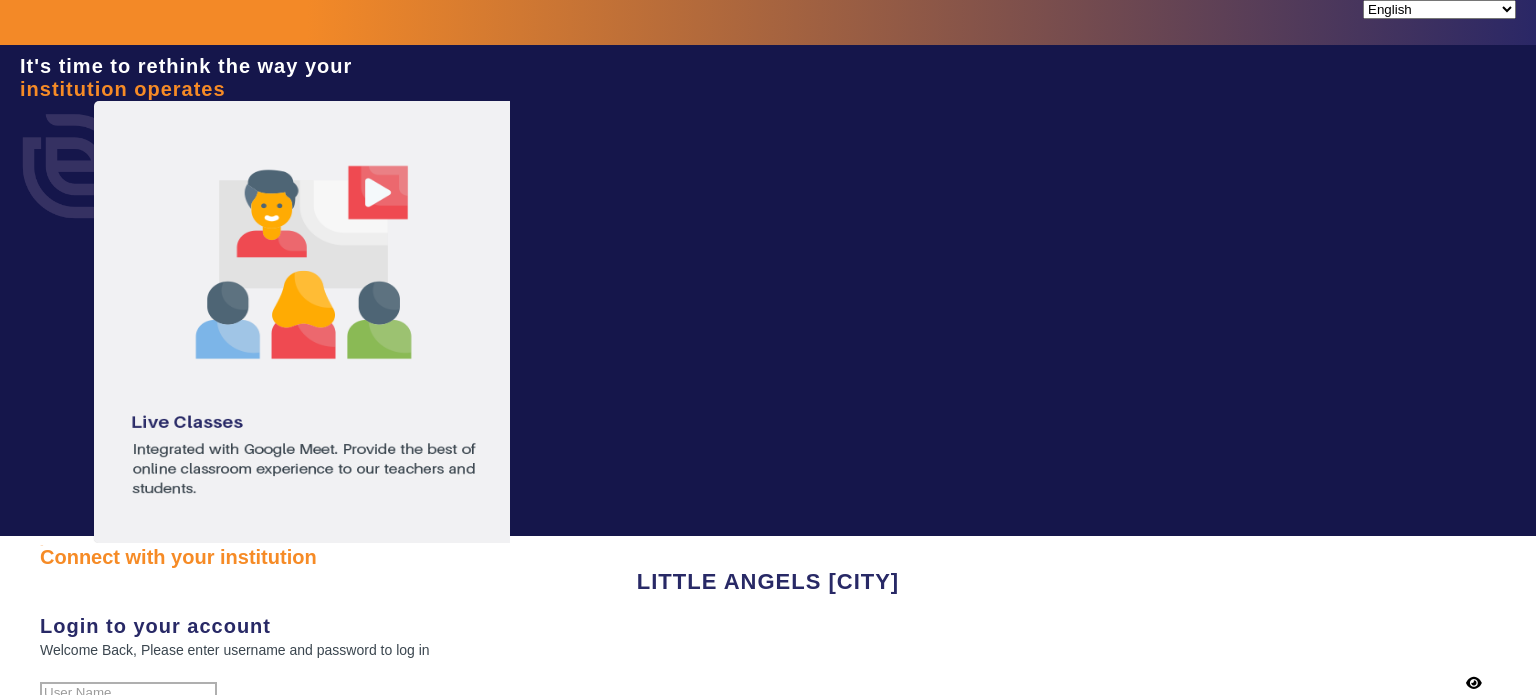 type on "[PHONE]" 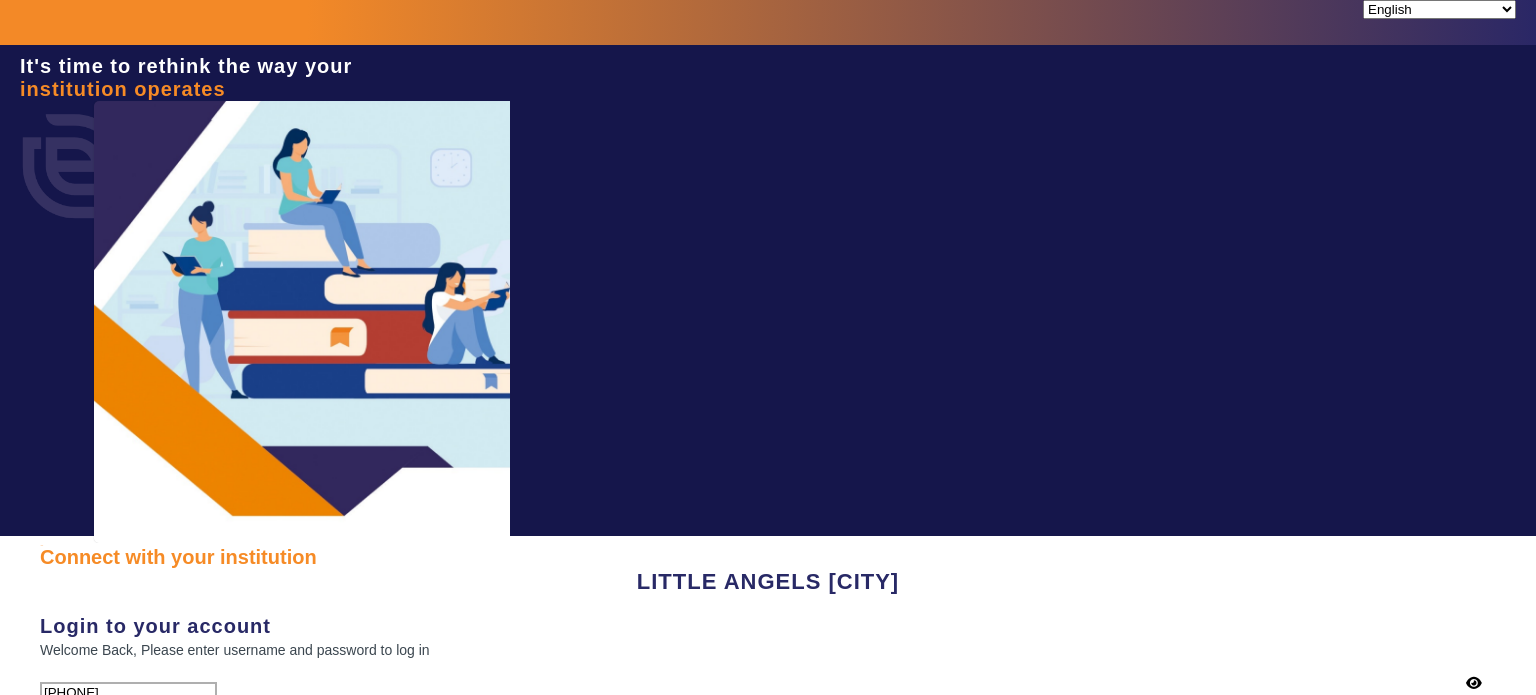 click on "[PHONE]" at bounding box center [128, 692] 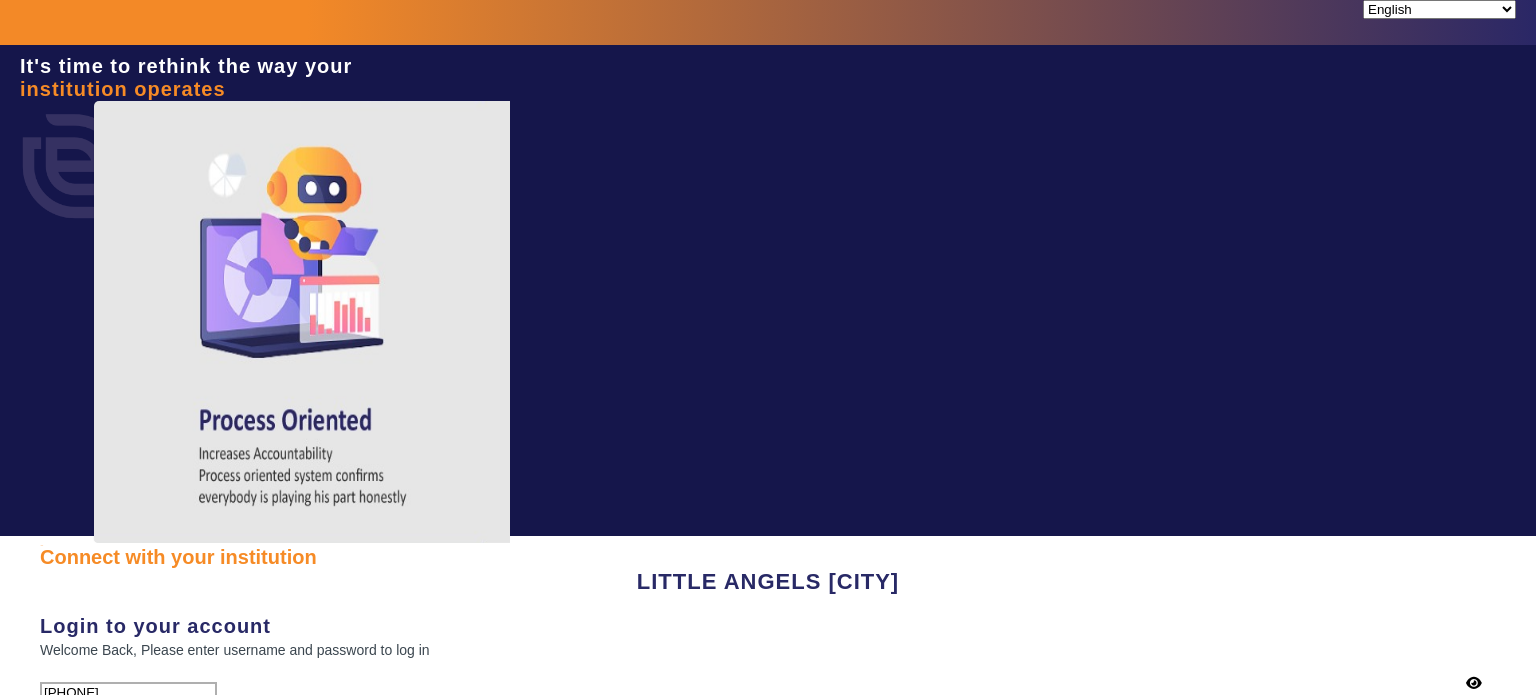 click on "Sign In" at bounding box center [117, 833] 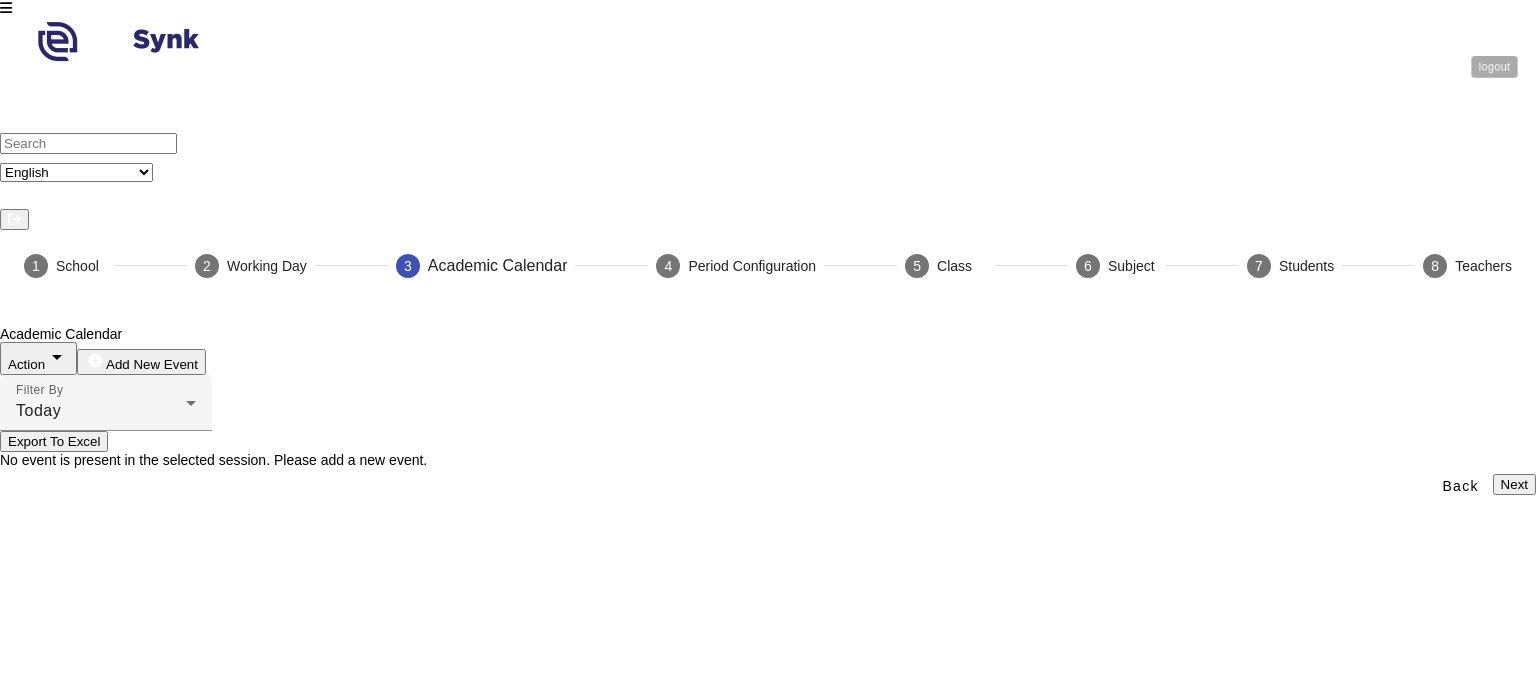 click at bounding box center (14, 219) 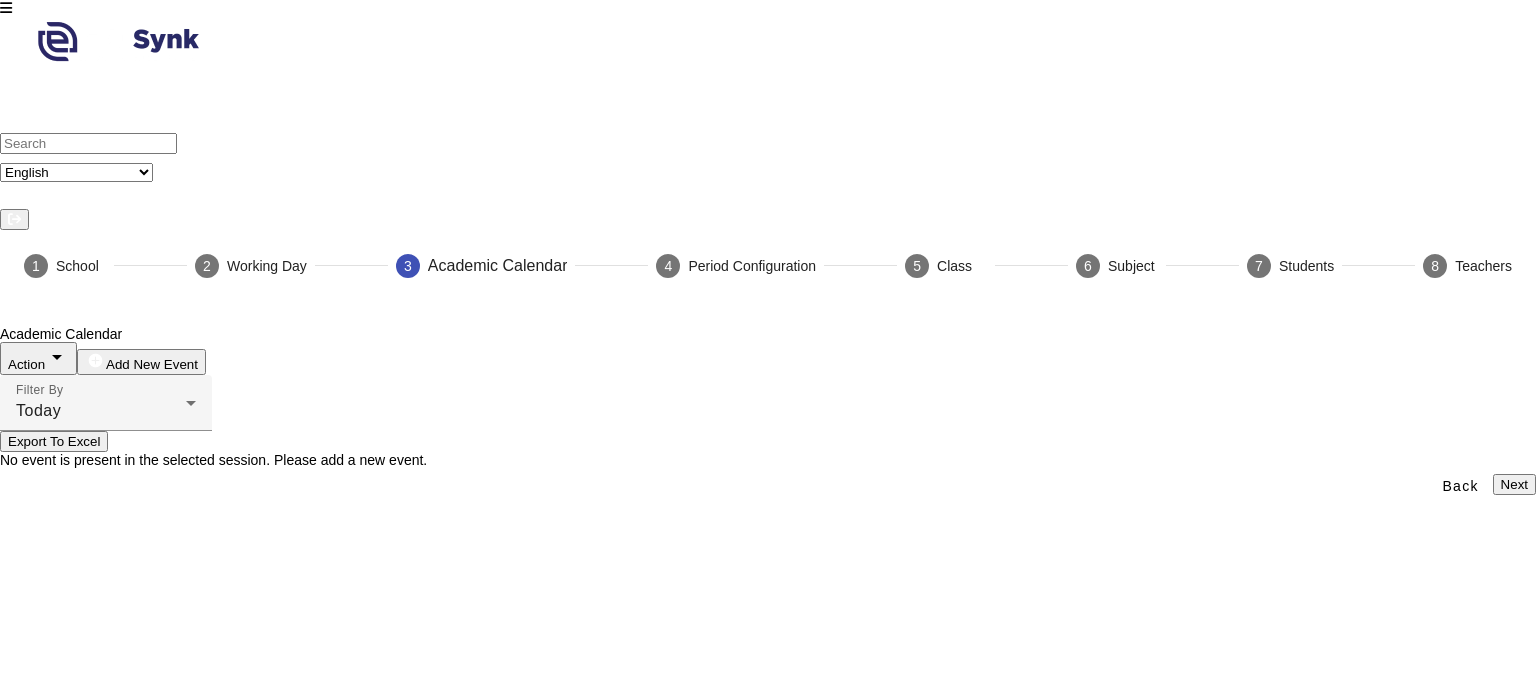 click at bounding box center (14, 219) 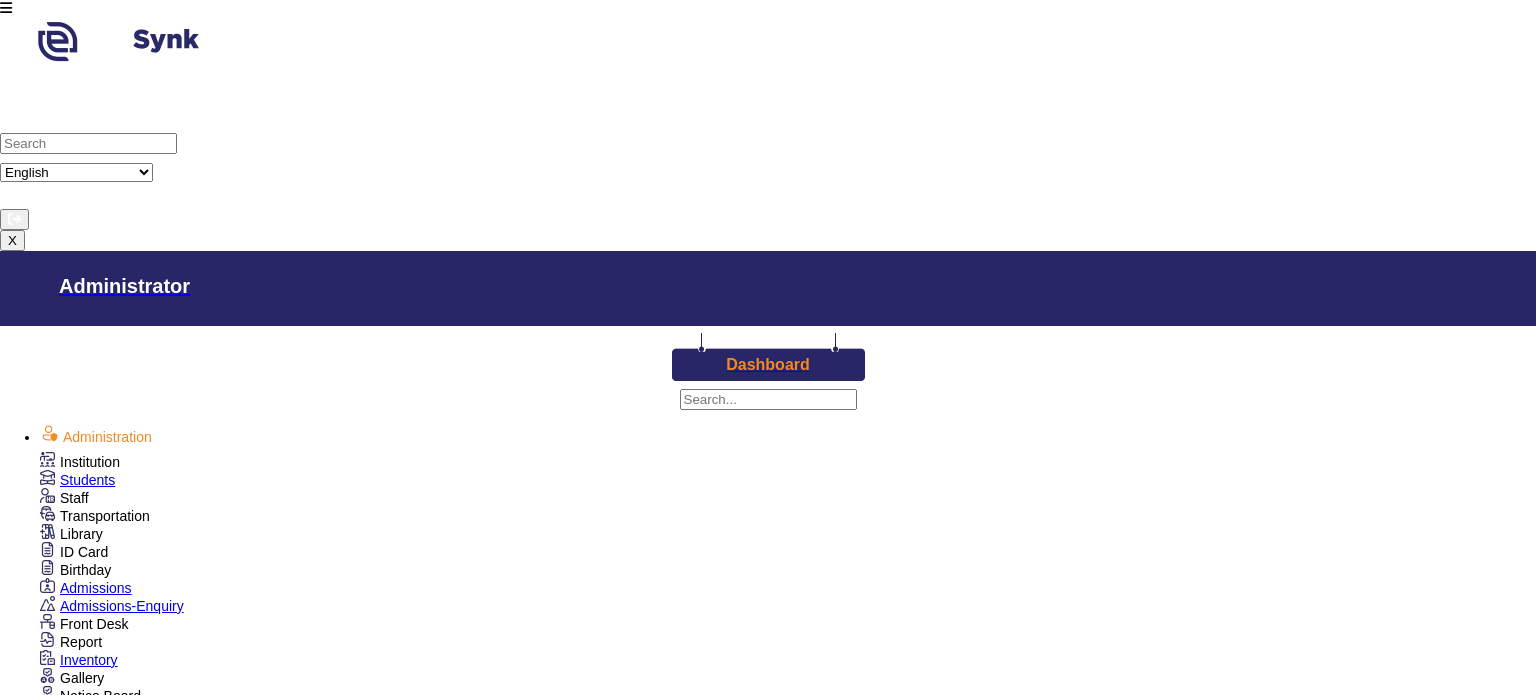scroll, scrollTop: 0, scrollLeft: 0, axis: both 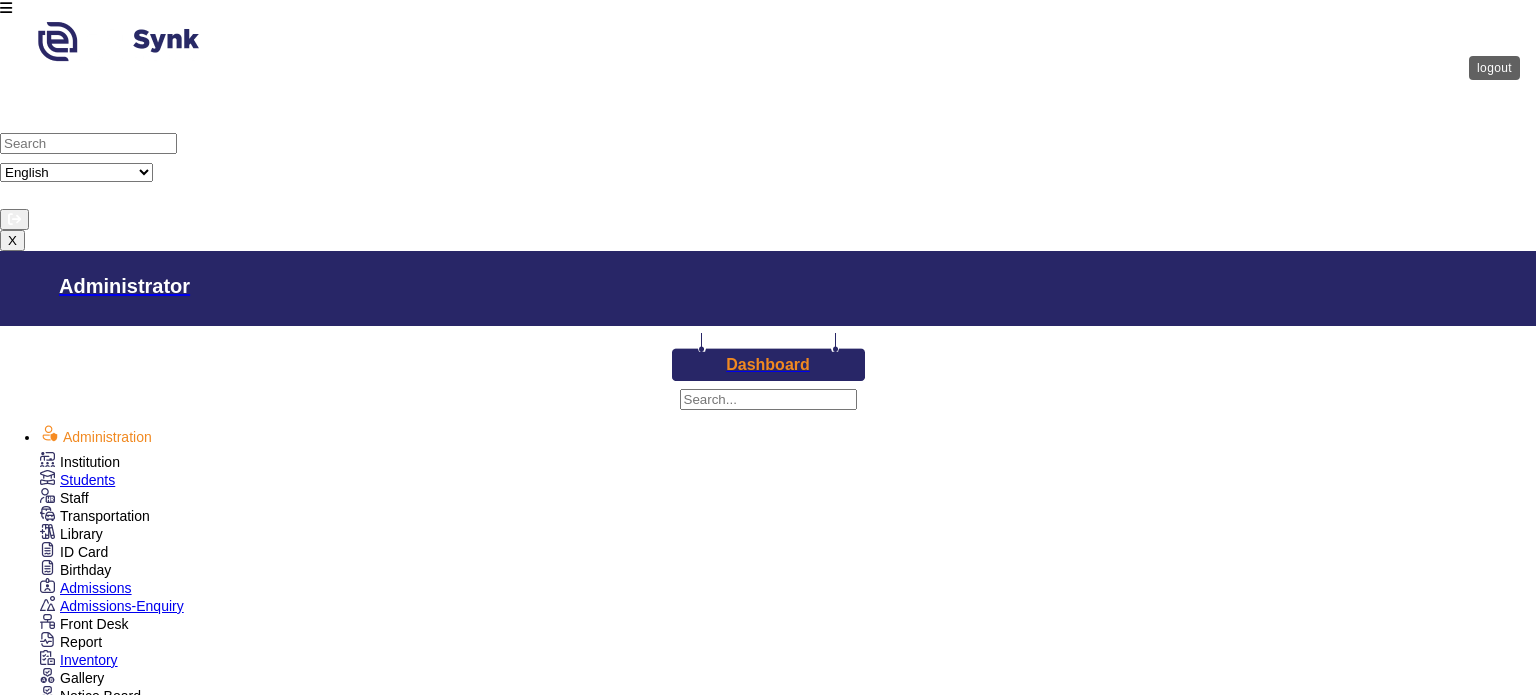 click at bounding box center (14, 219) 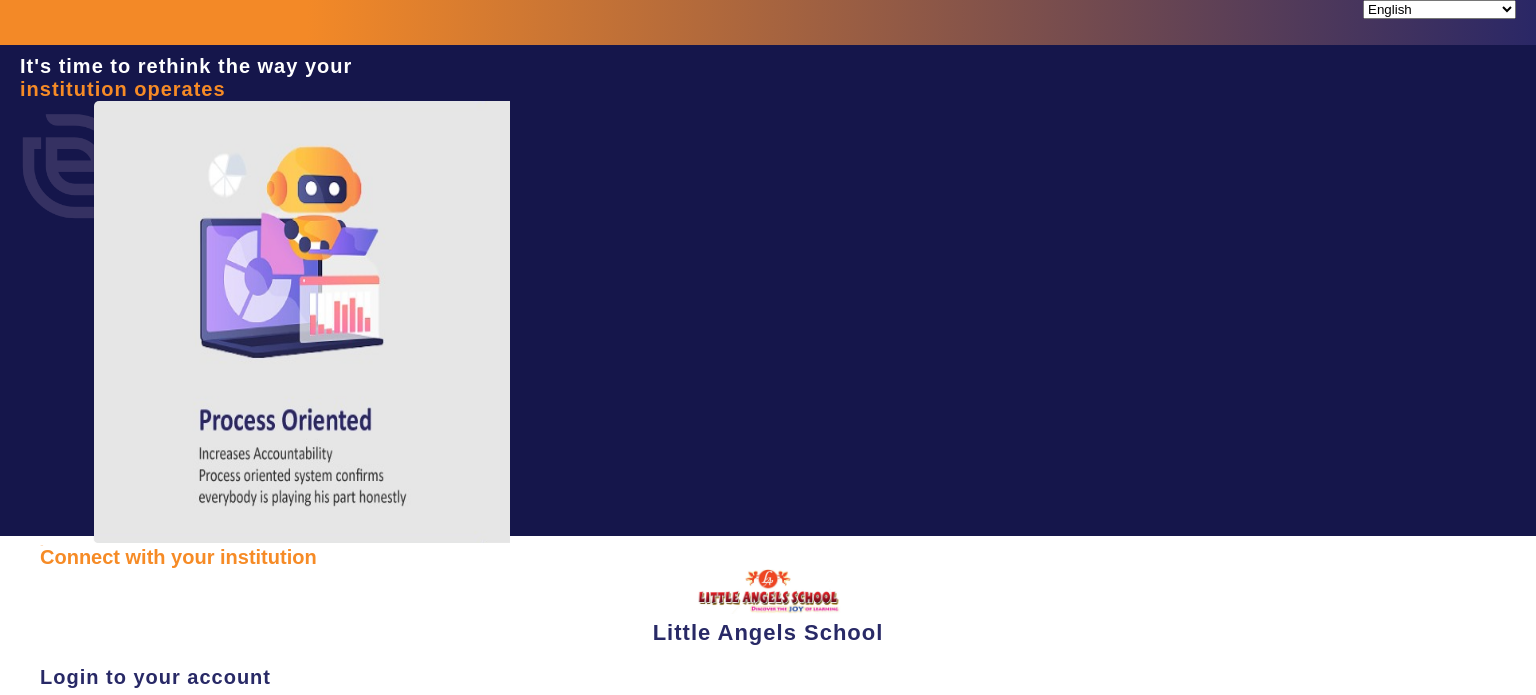scroll, scrollTop: 0, scrollLeft: 0, axis: both 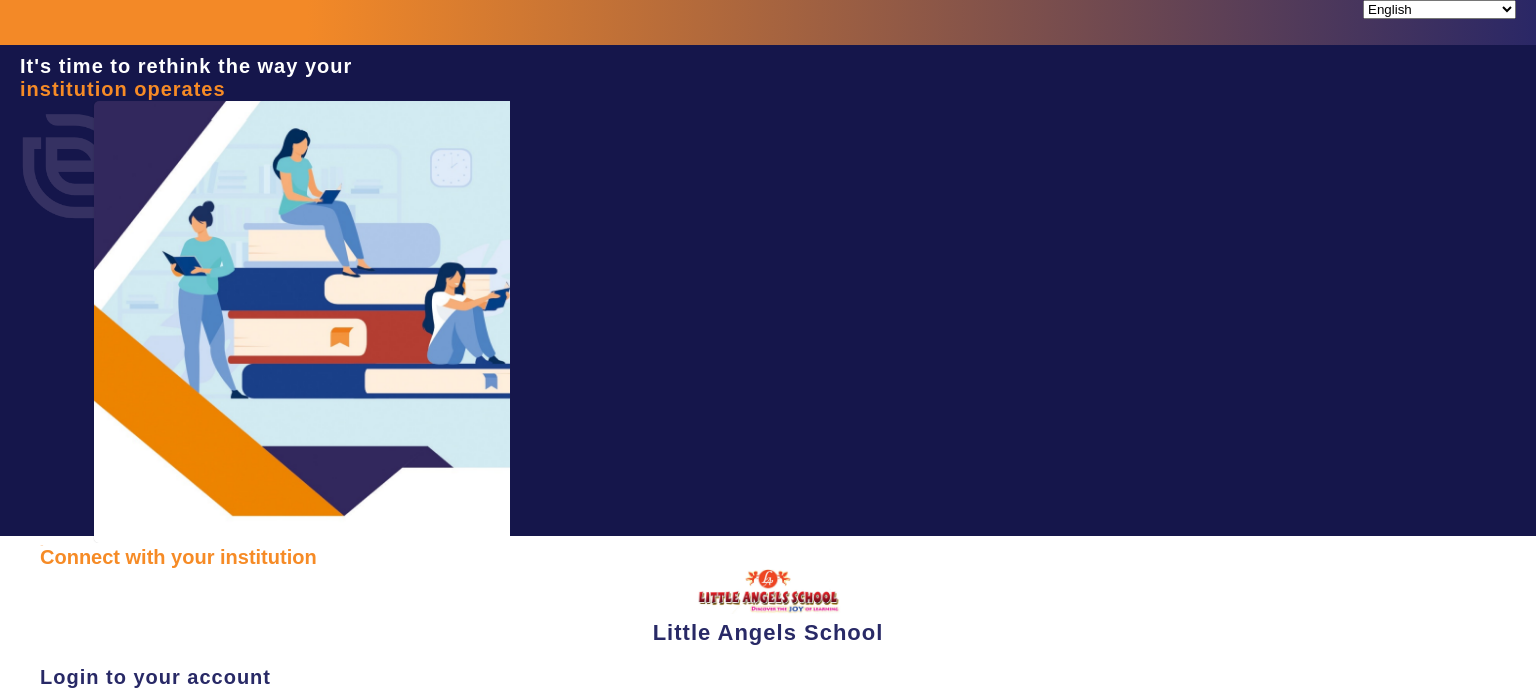 click at bounding box center (128, 743) 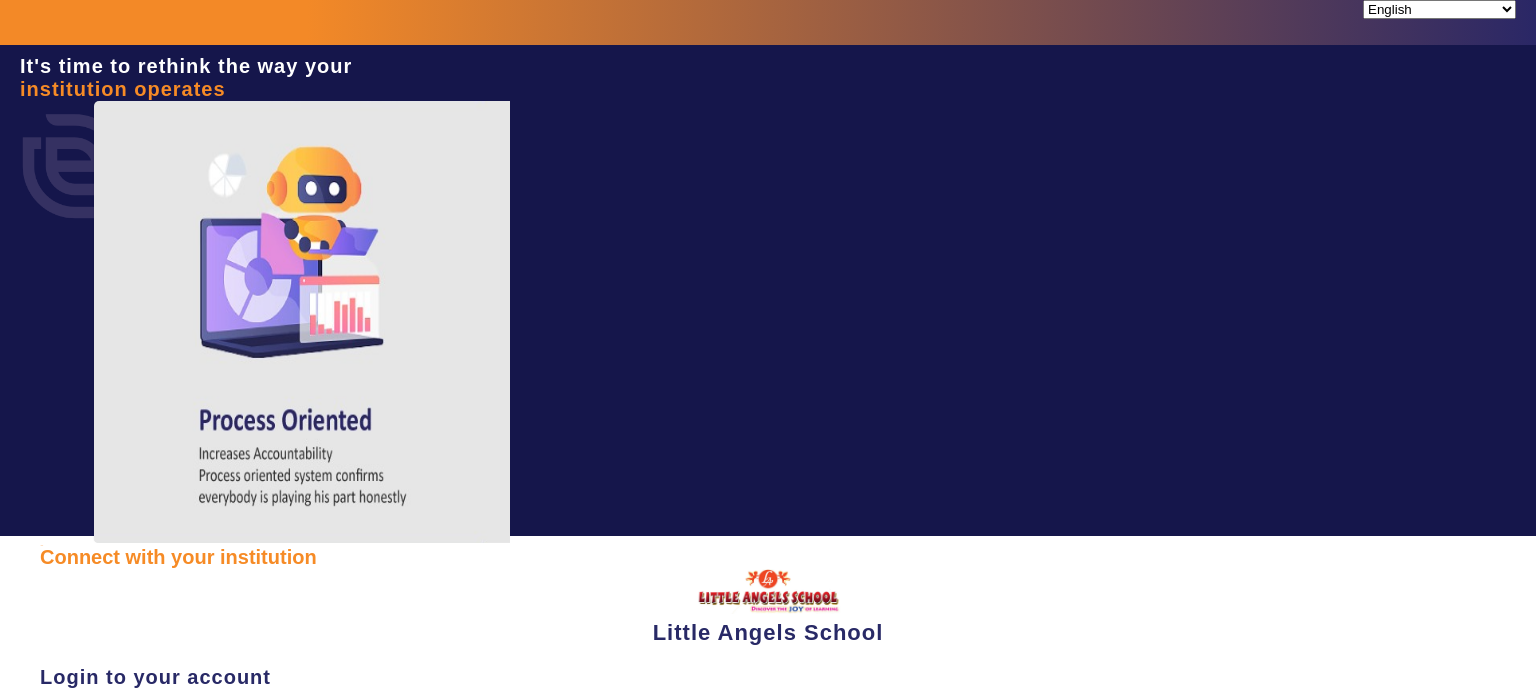 type on "[PHONE]" 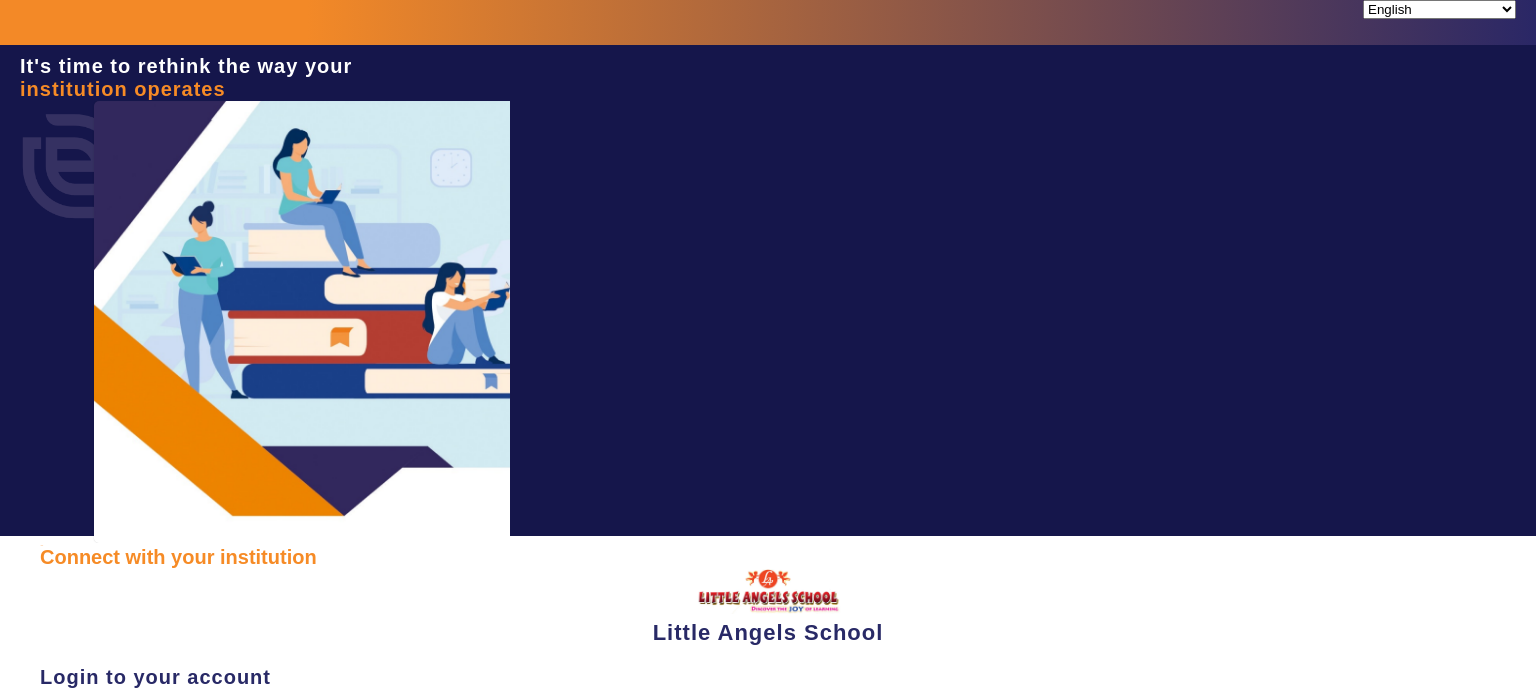 click on "[PHONE] I agree to the Terms and Conditions Forgot Password? Sign In" at bounding box center (768, 807) 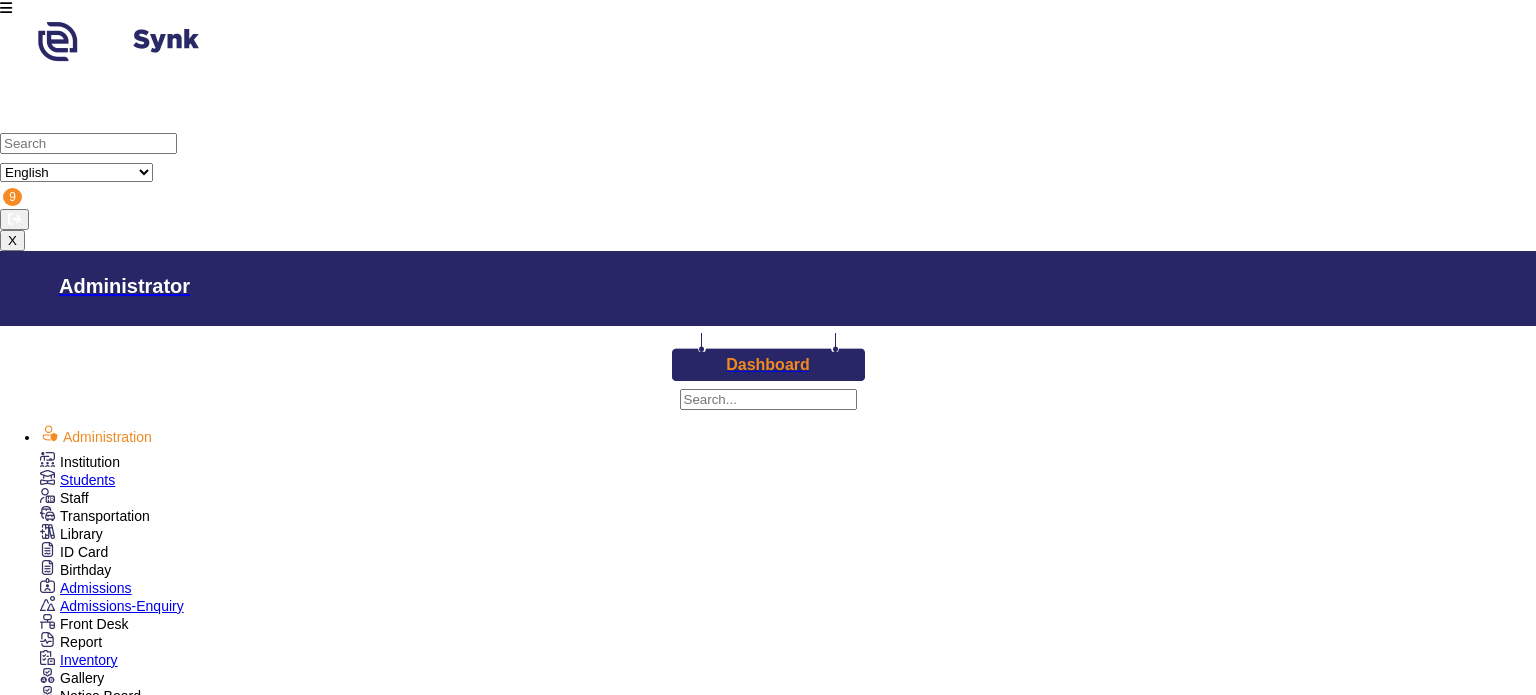 scroll, scrollTop: 608, scrollLeft: 0, axis: vertical 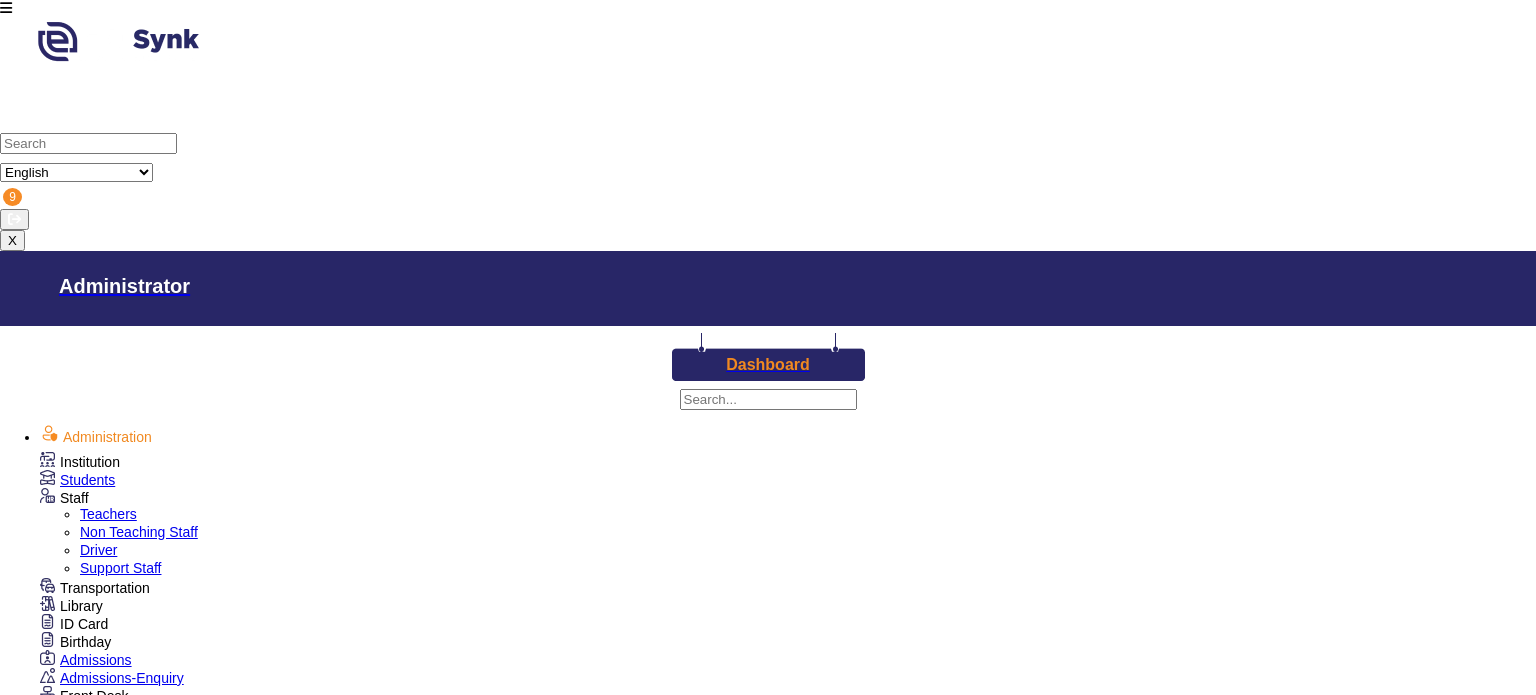 click on "Teachers" at bounding box center (108, 514) 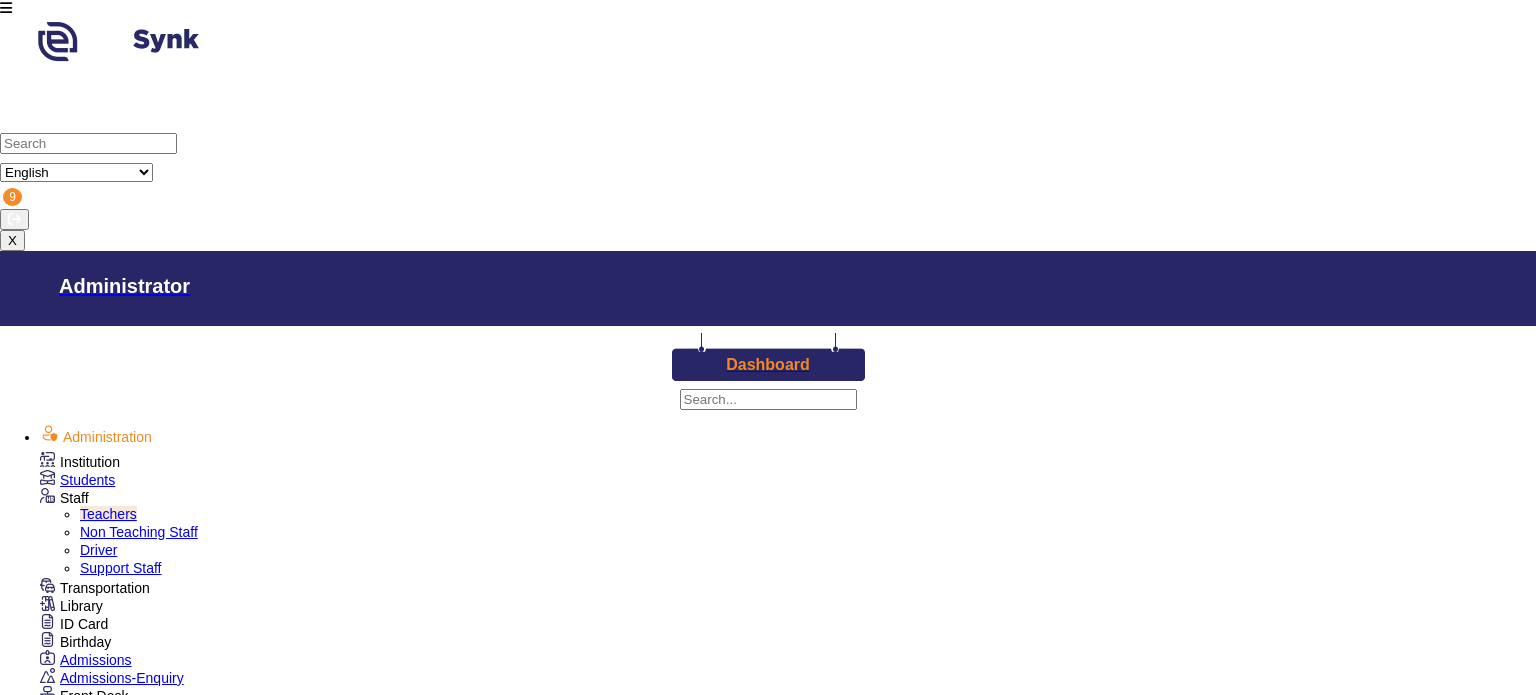 scroll, scrollTop: 29, scrollLeft: 0, axis: vertical 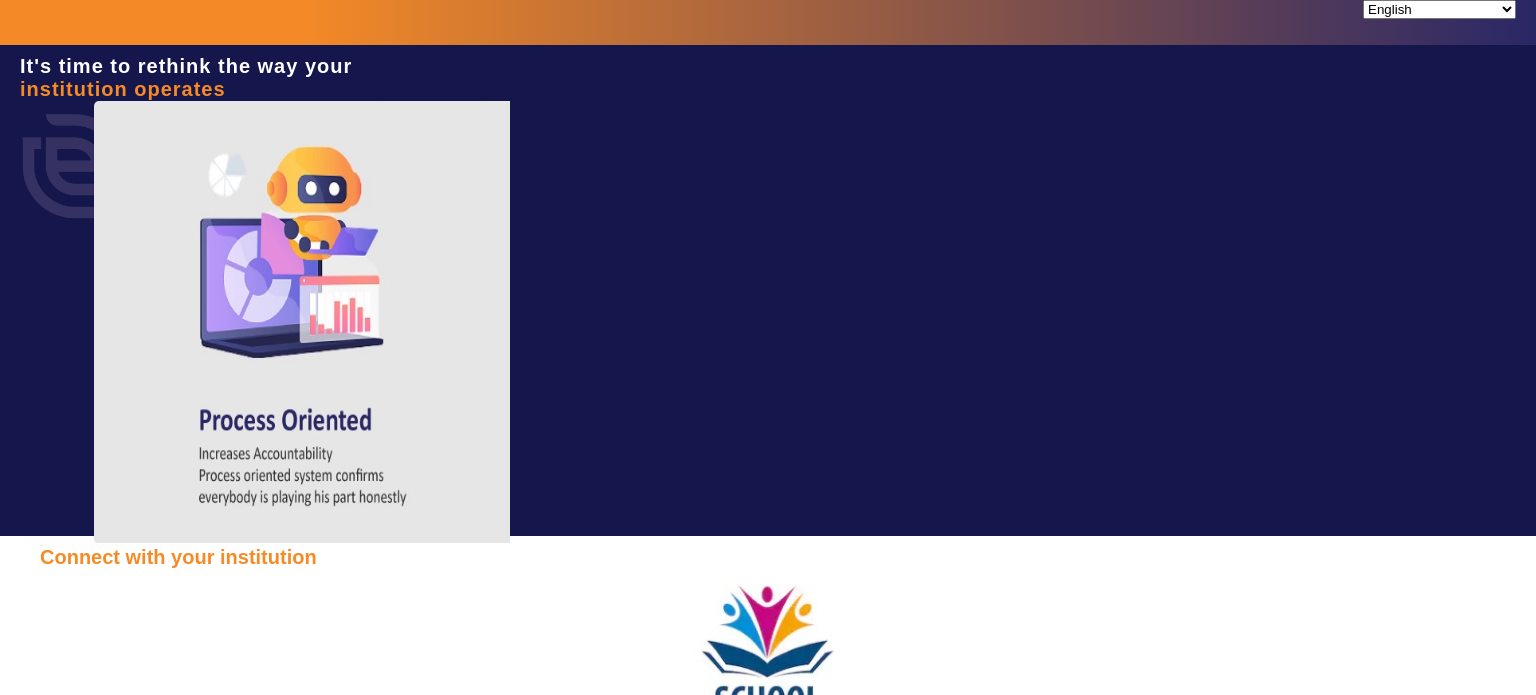 click at bounding box center [128, 857] 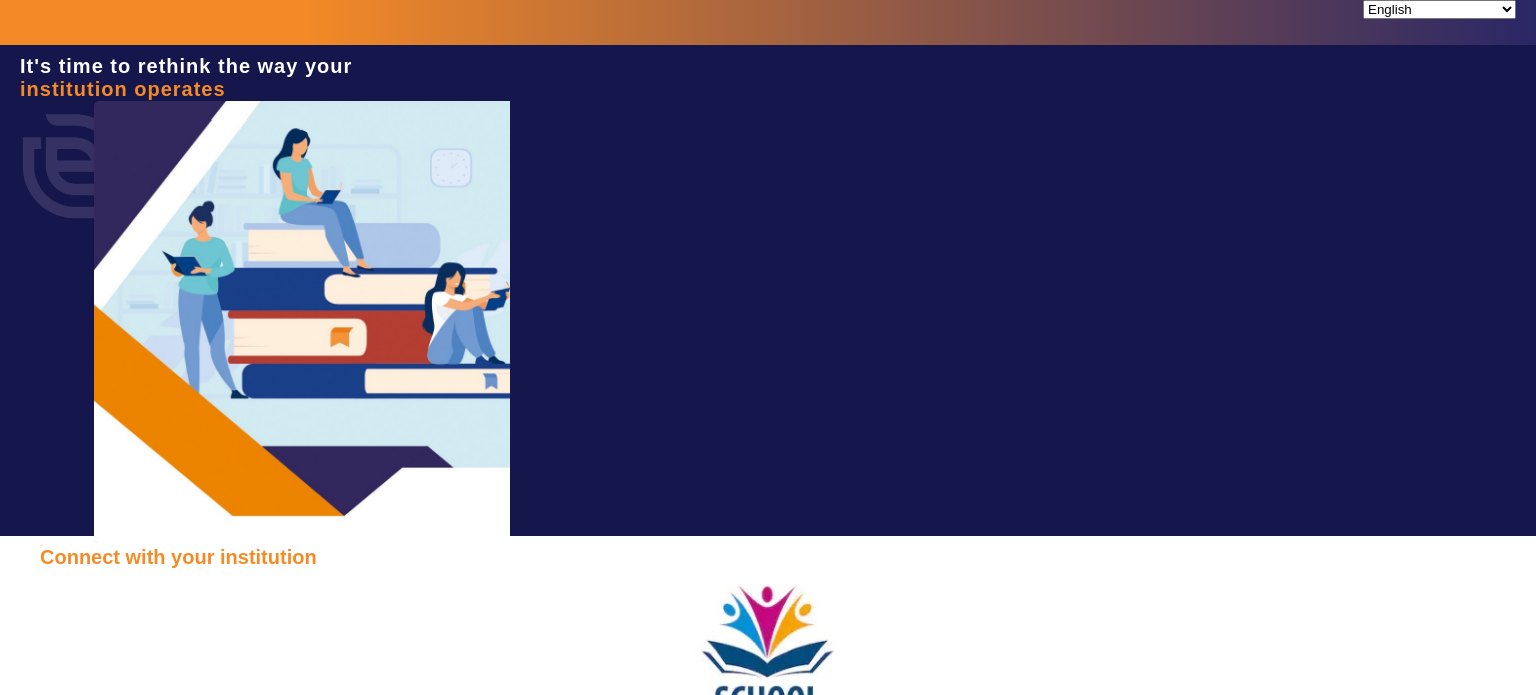 click at bounding box center [128, 857] 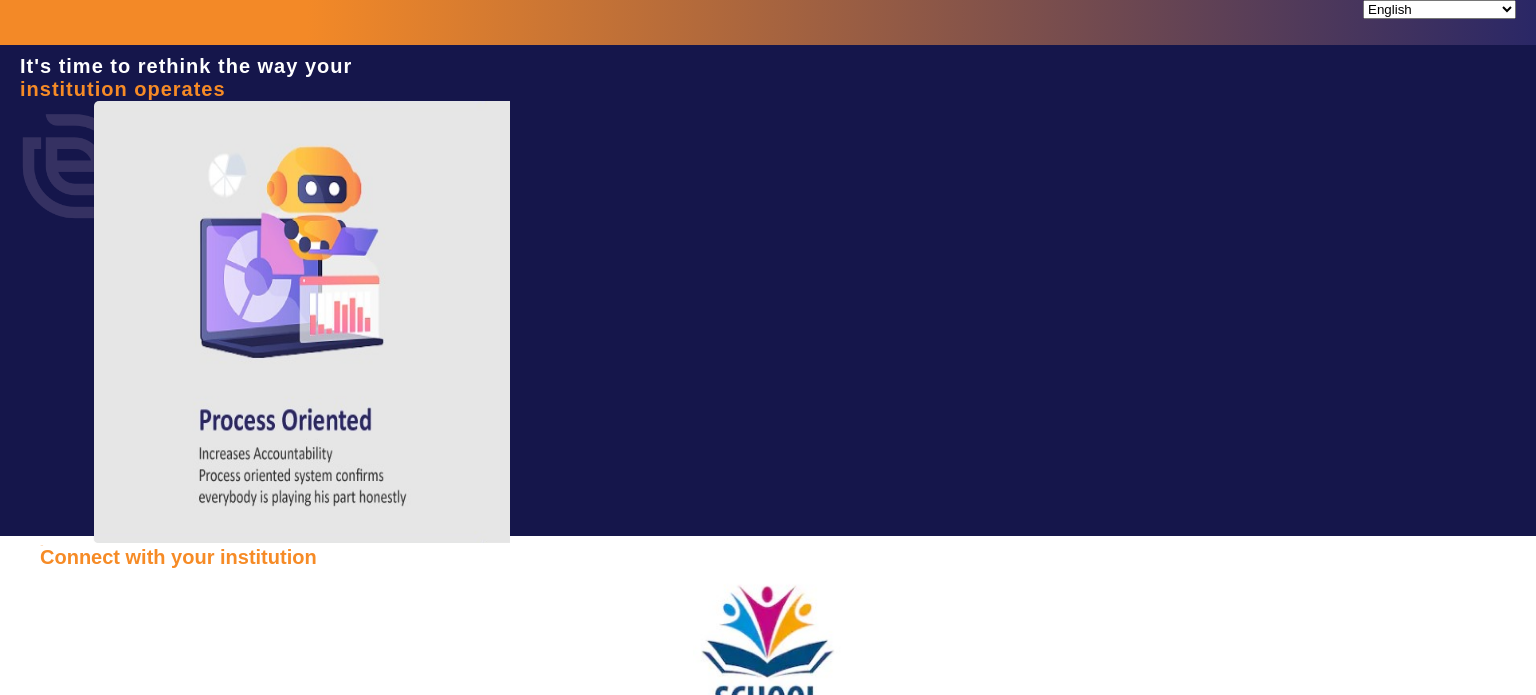 type on "4141419999" 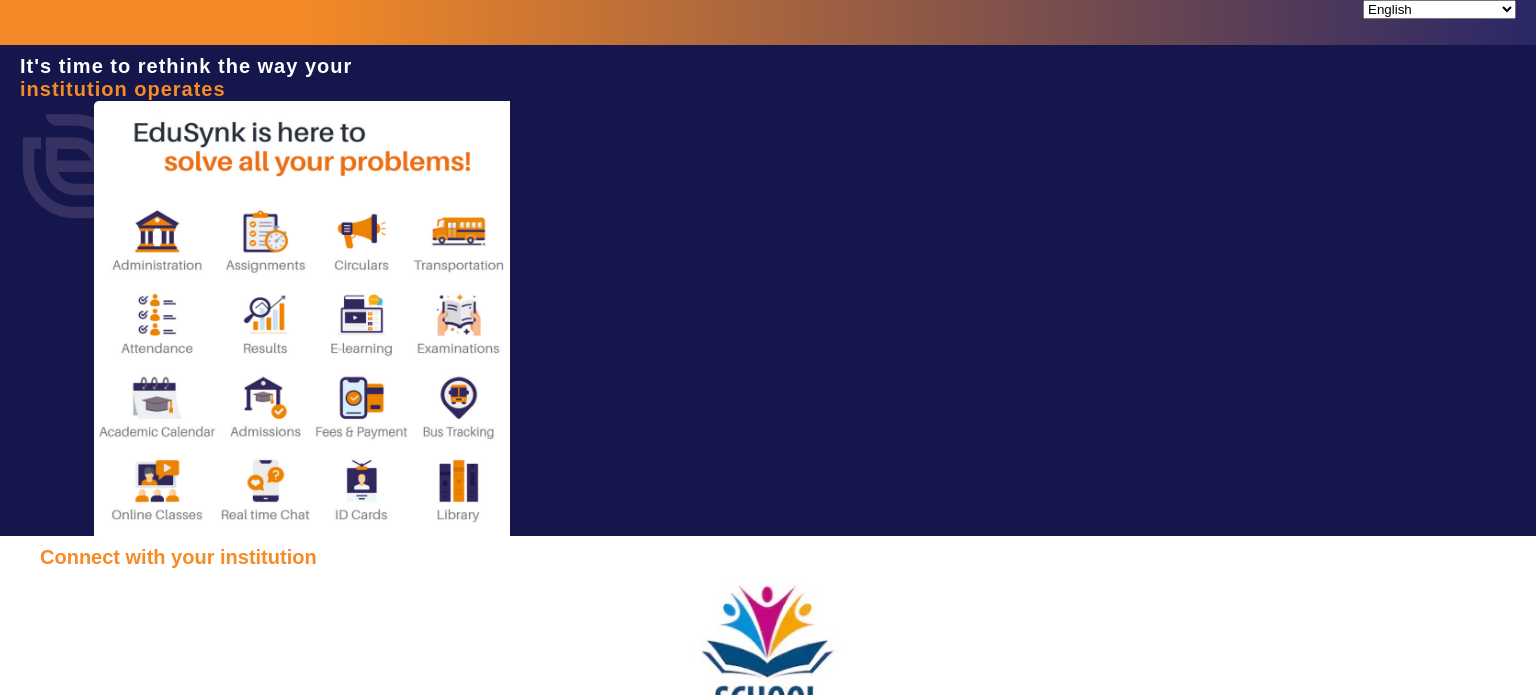 click on "Sign In" at bounding box center [117, 997] 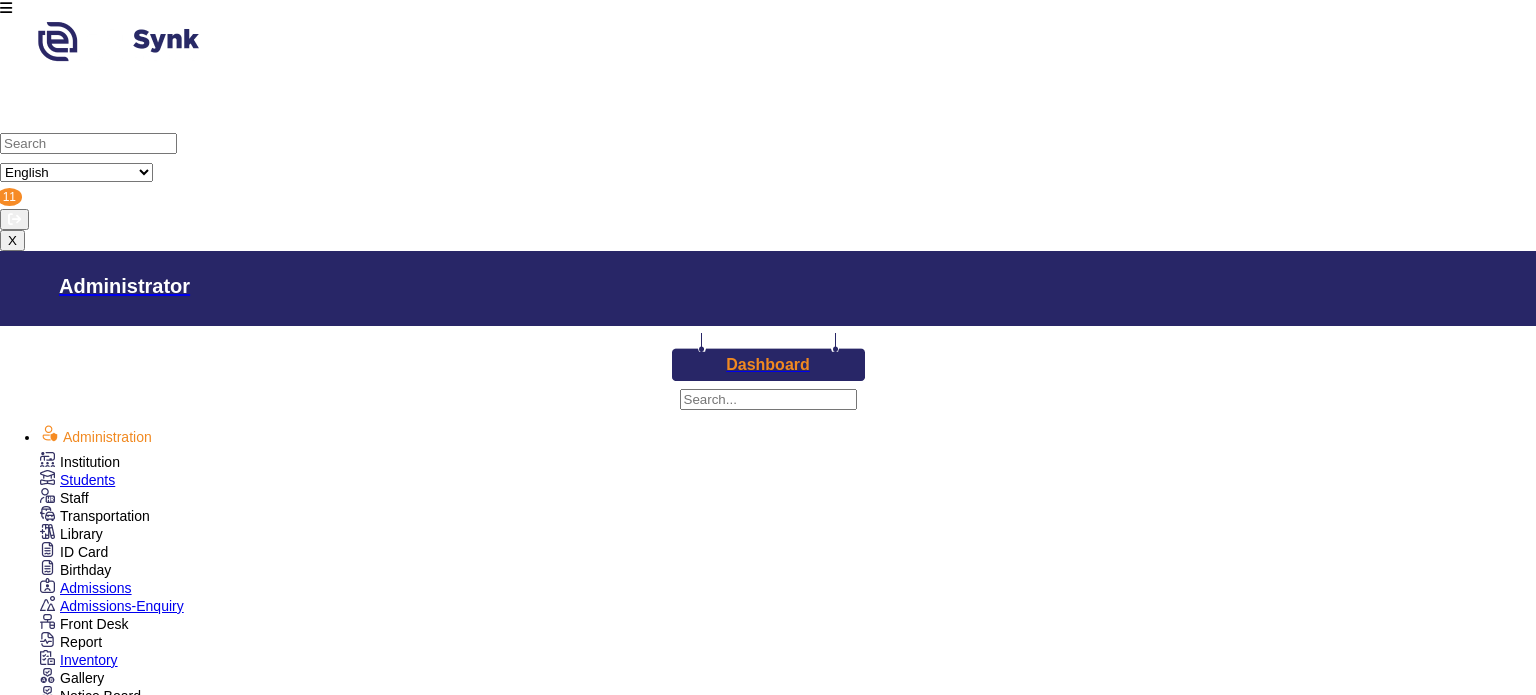 scroll, scrollTop: 588, scrollLeft: 0, axis: vertical 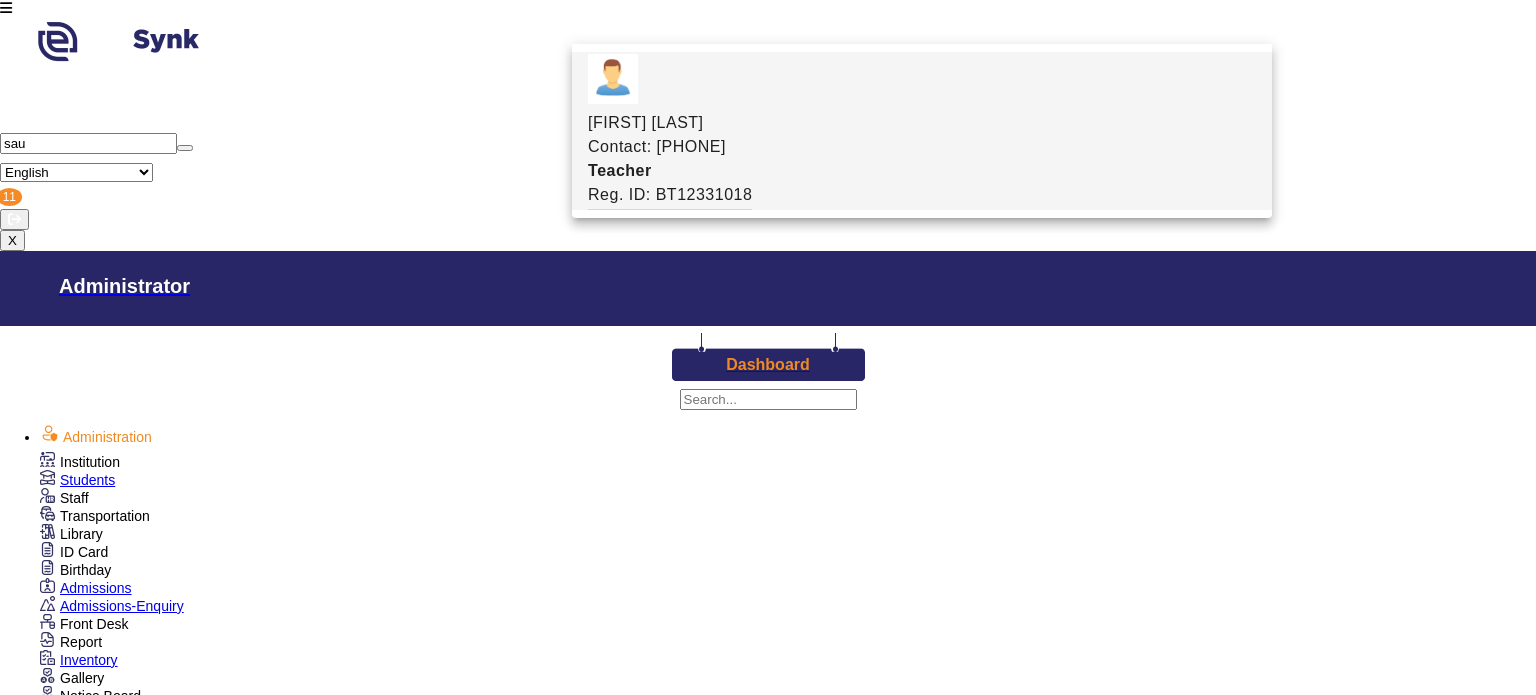 type on "sau" 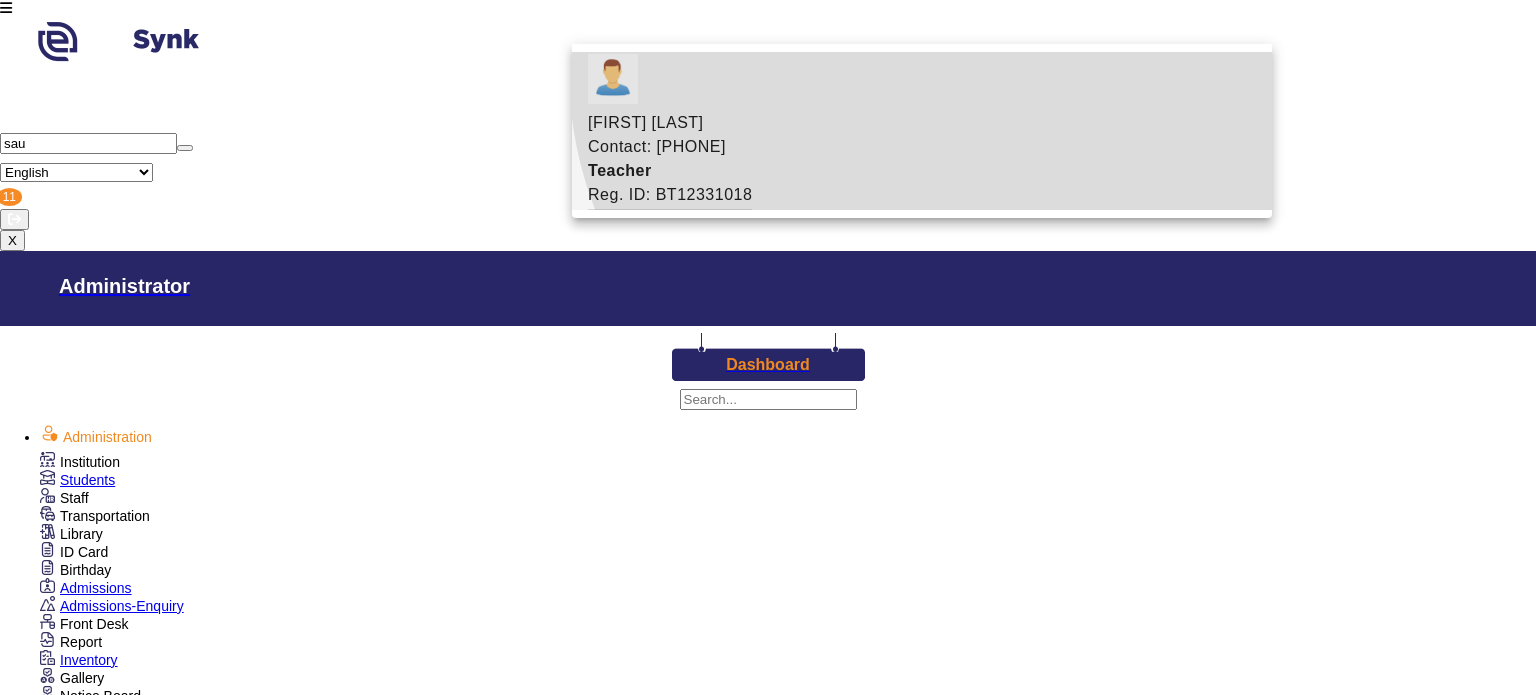 click on "Saurabh Jain" at bounding box center (670, 123) 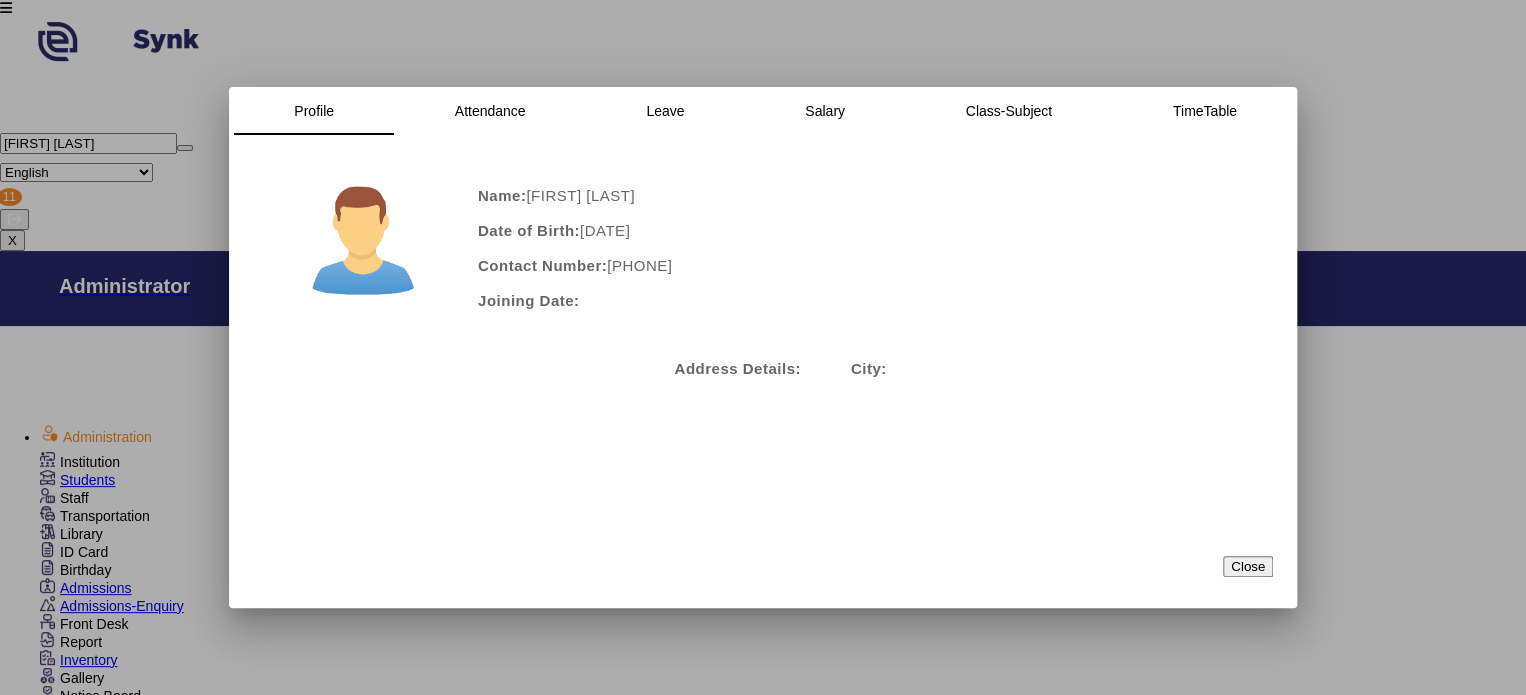 click on "Name:  Saurabh Jain Date of Birth:  25 Dec 1994 Contact Number:  4433324238 Joining Date:   Address Details:  City:" at bounding box center [765, 295] 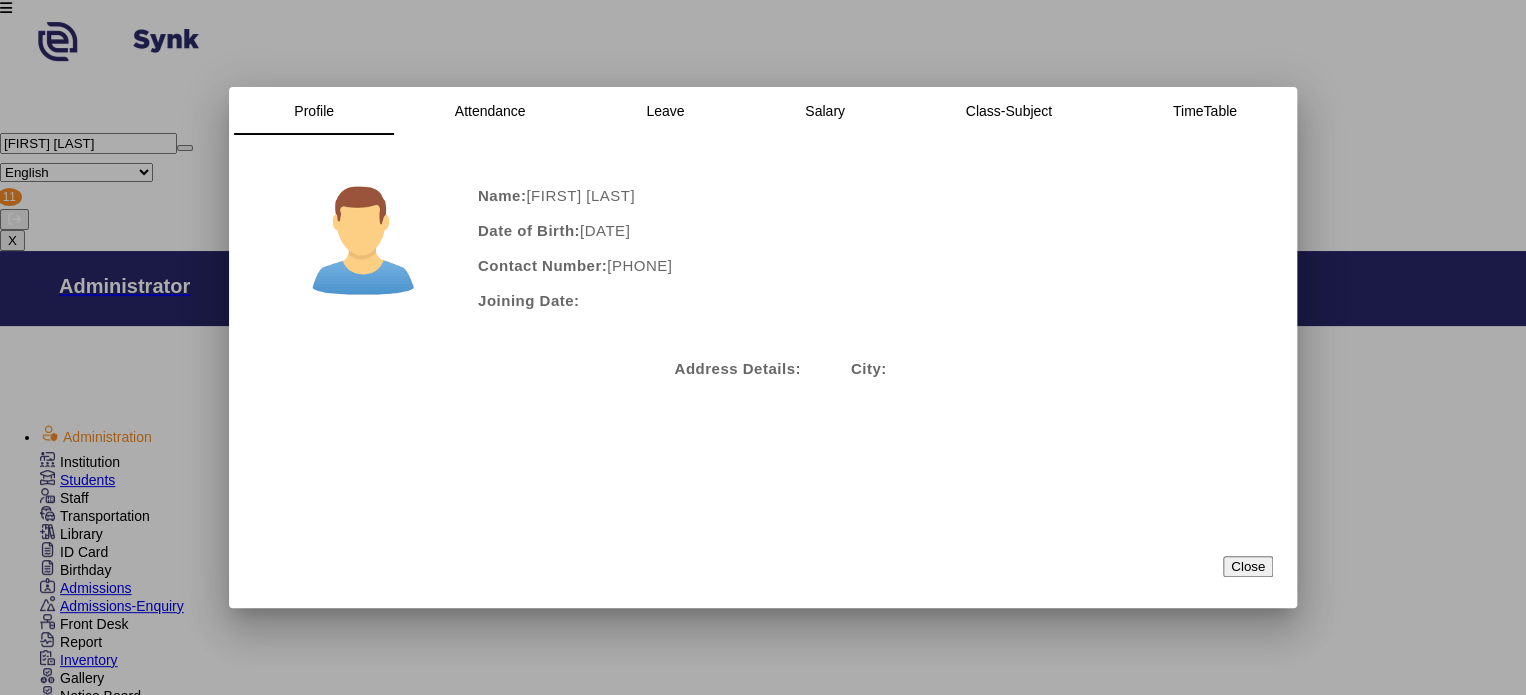 click on "TimeTable" at bounding box center (1205, 111) 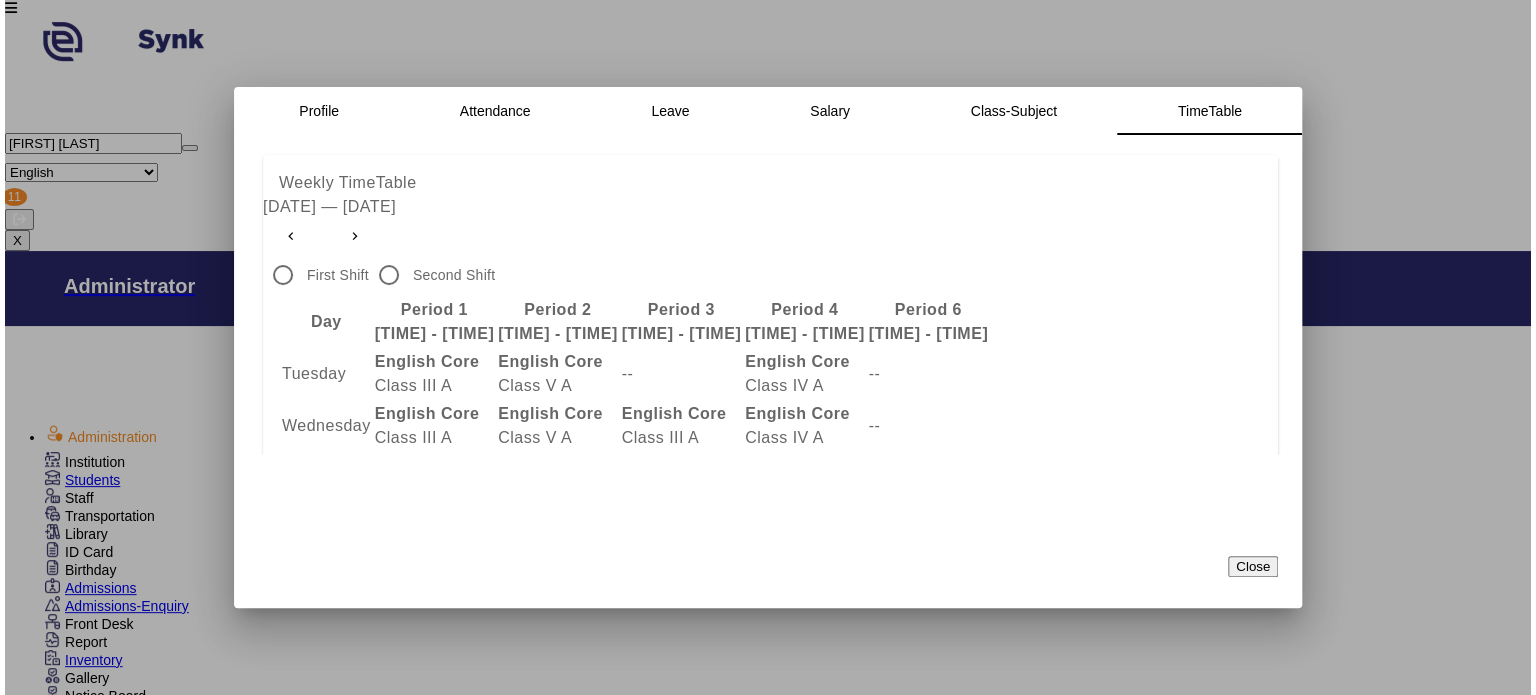 scroll, scrollTop: 0, scrollLeft: 0, axis: both 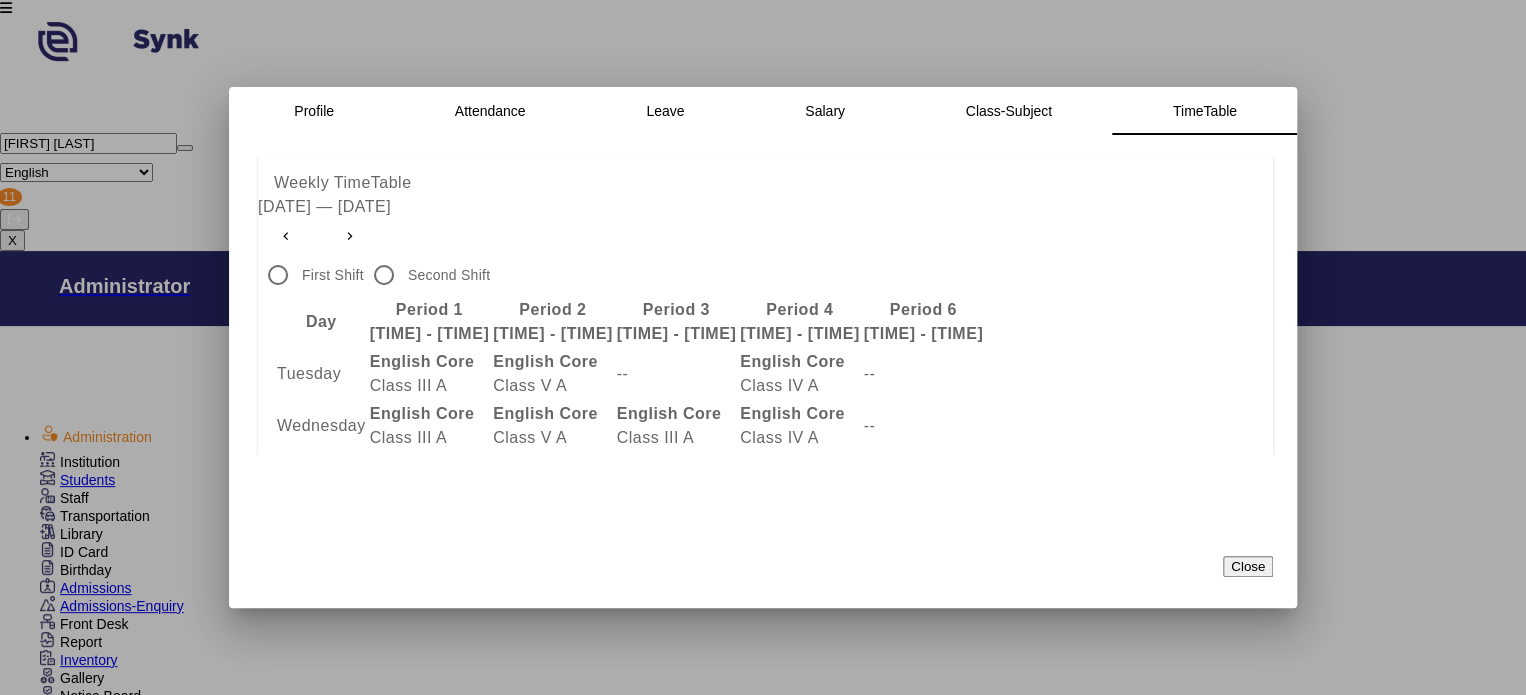drag, startPoint x: 946, startPoint y: 488, endPoint x: 1120, endPoint y: 527, distance: 178.31714 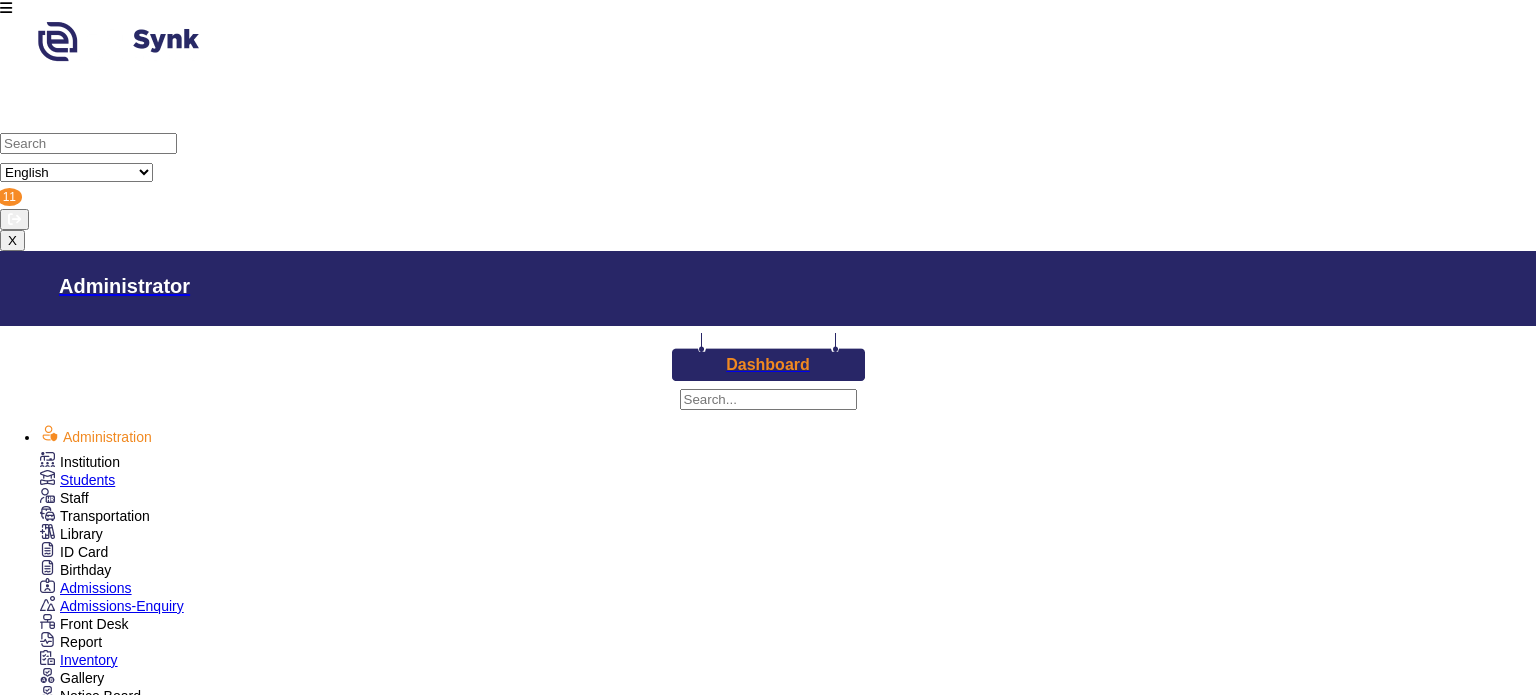 click on "(Saurabh Jain)" at bounding box center (246, 1885) 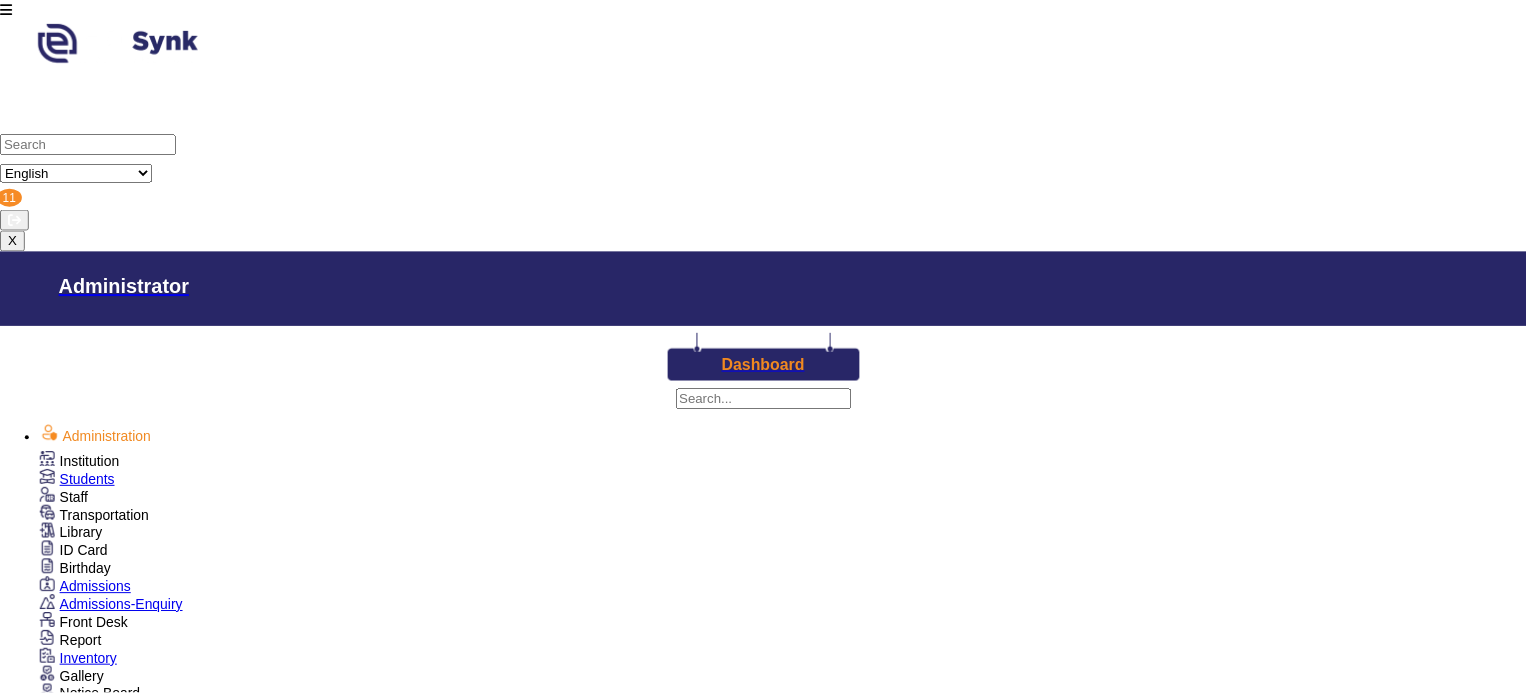 scroll, scrollTop: 0, scrollLeft: 0, axis: both 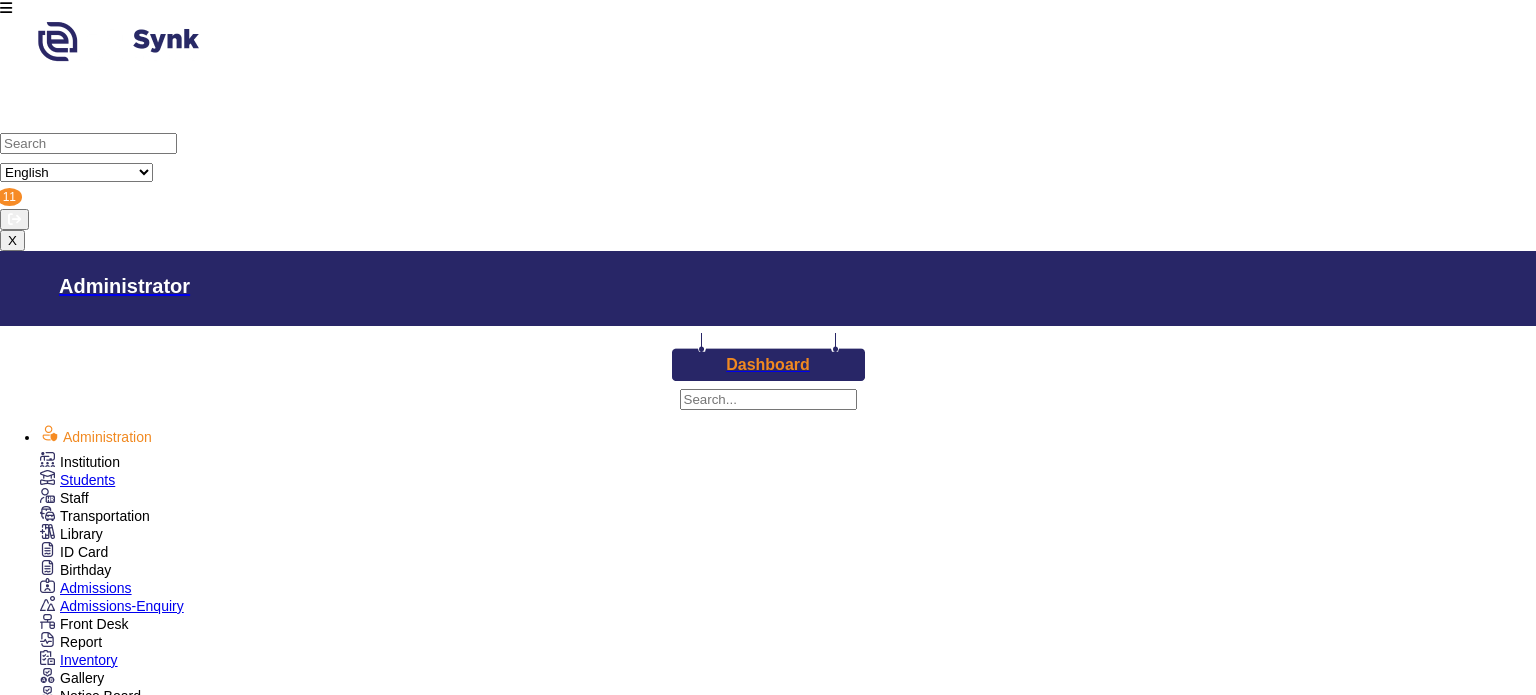 click on "Class V" at bounding box center (309, 1580) 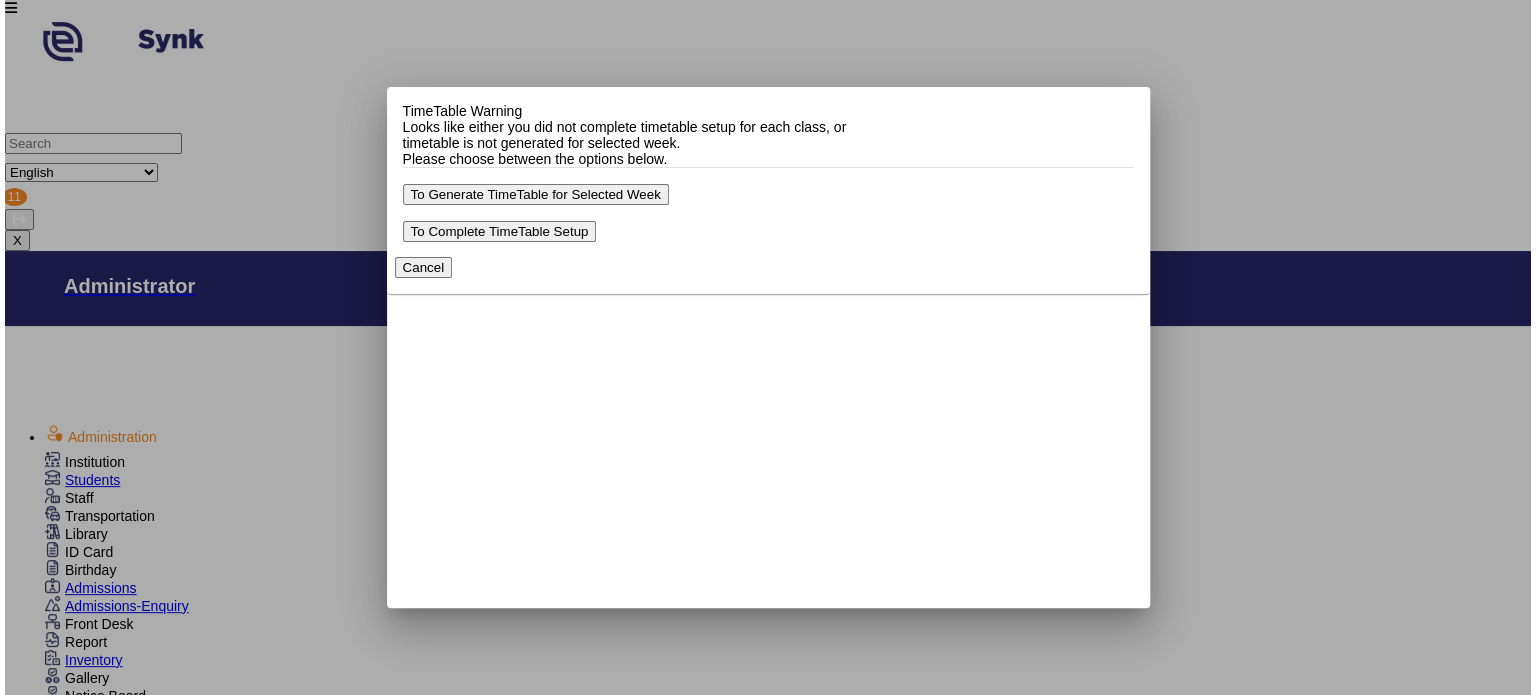 scroll, scrollTop: 0, scrollLeft: 0, axis: both 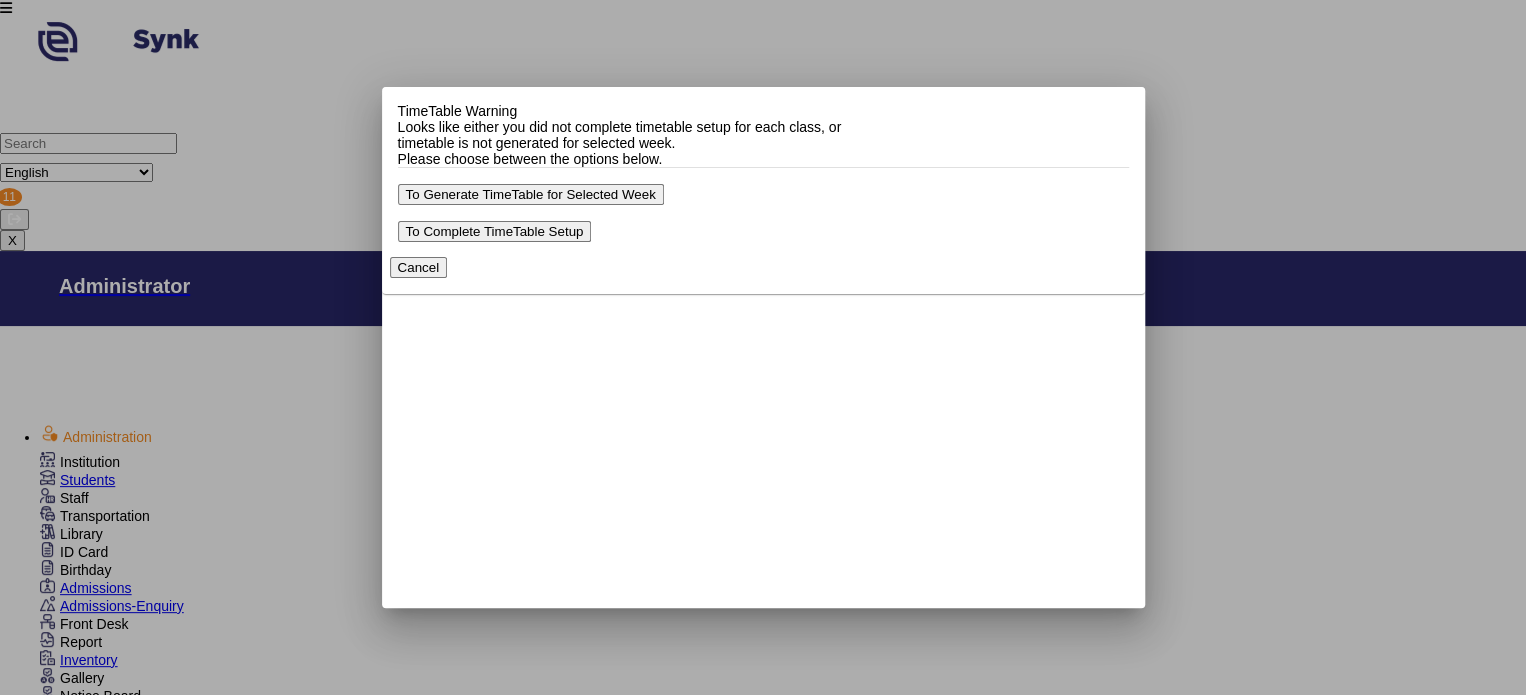 click on "Cancel" at bounding box center (419, 267) 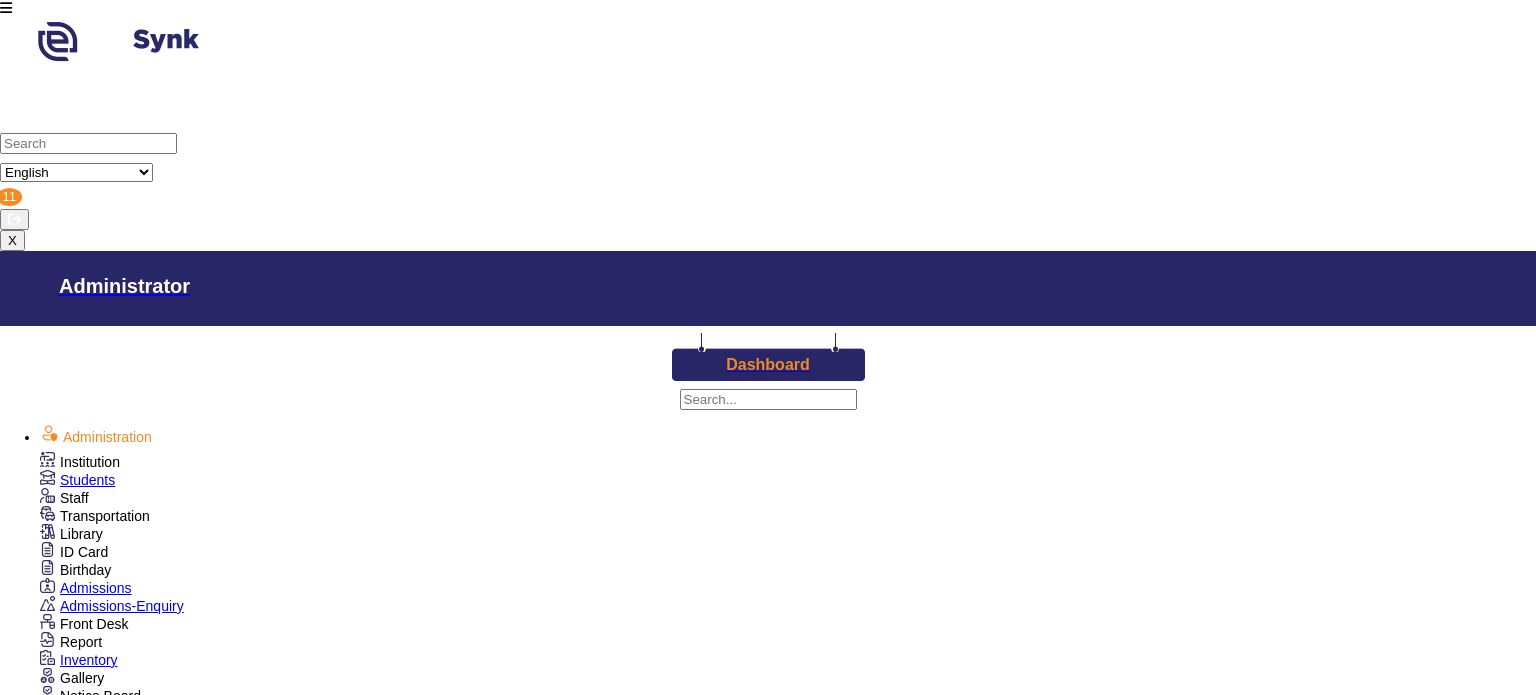 click on "A B" at bounding box center [768, 1628] 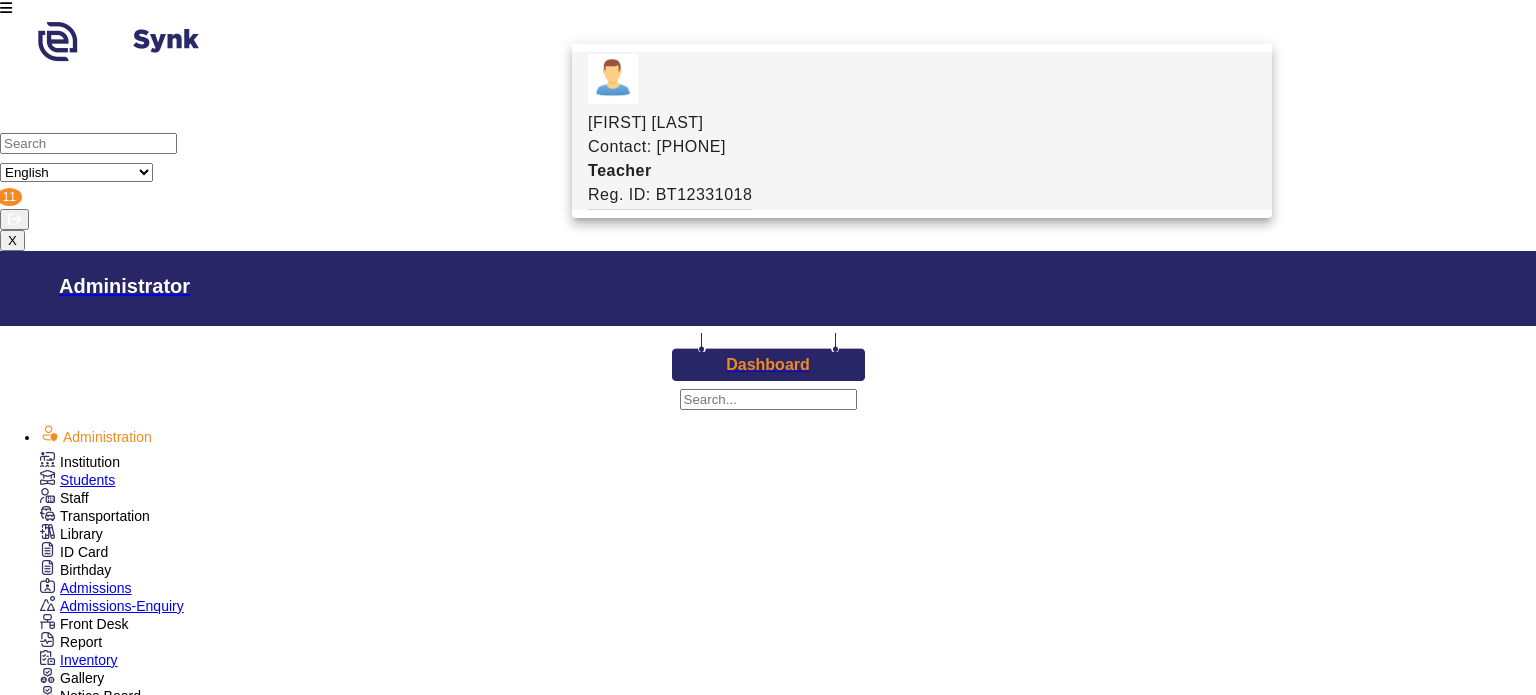 click at bounding box center (88, 143) 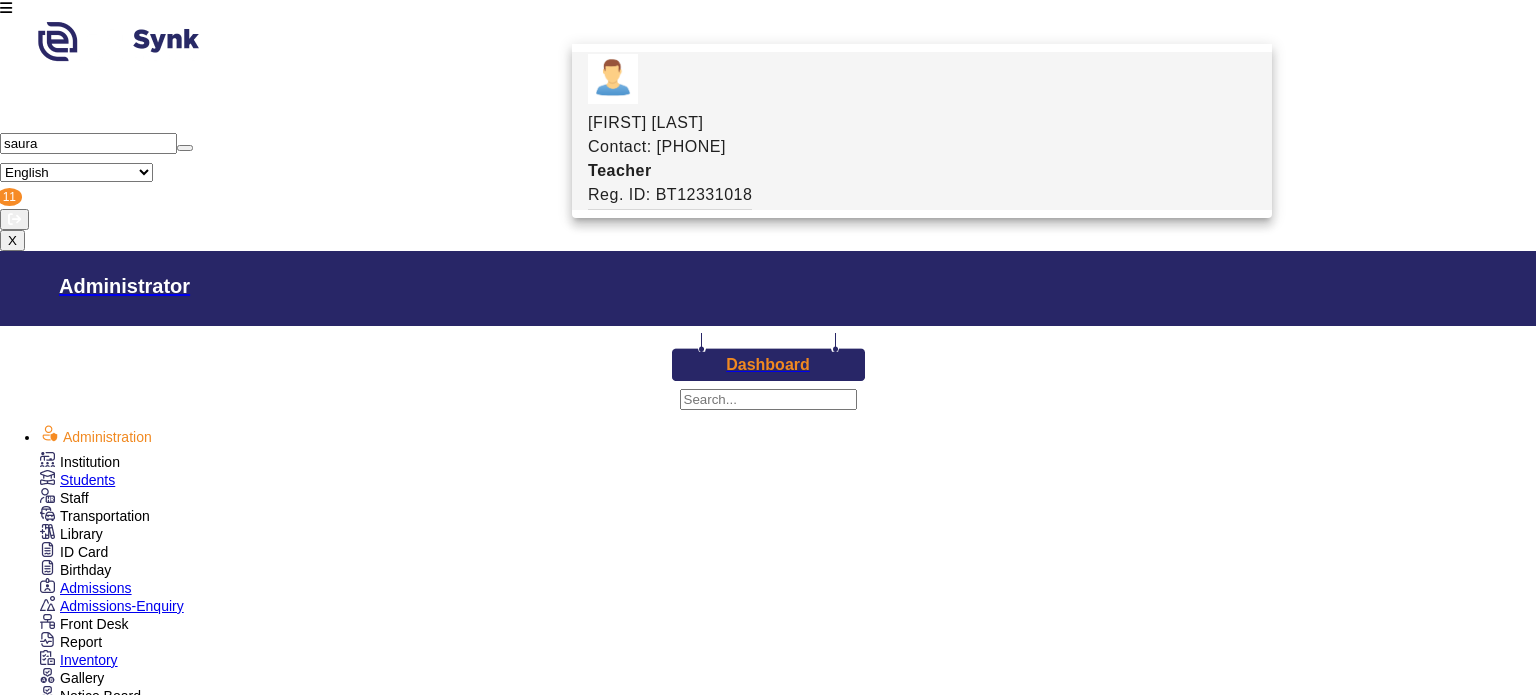 click on "saura" at bounding box center [88, 143] 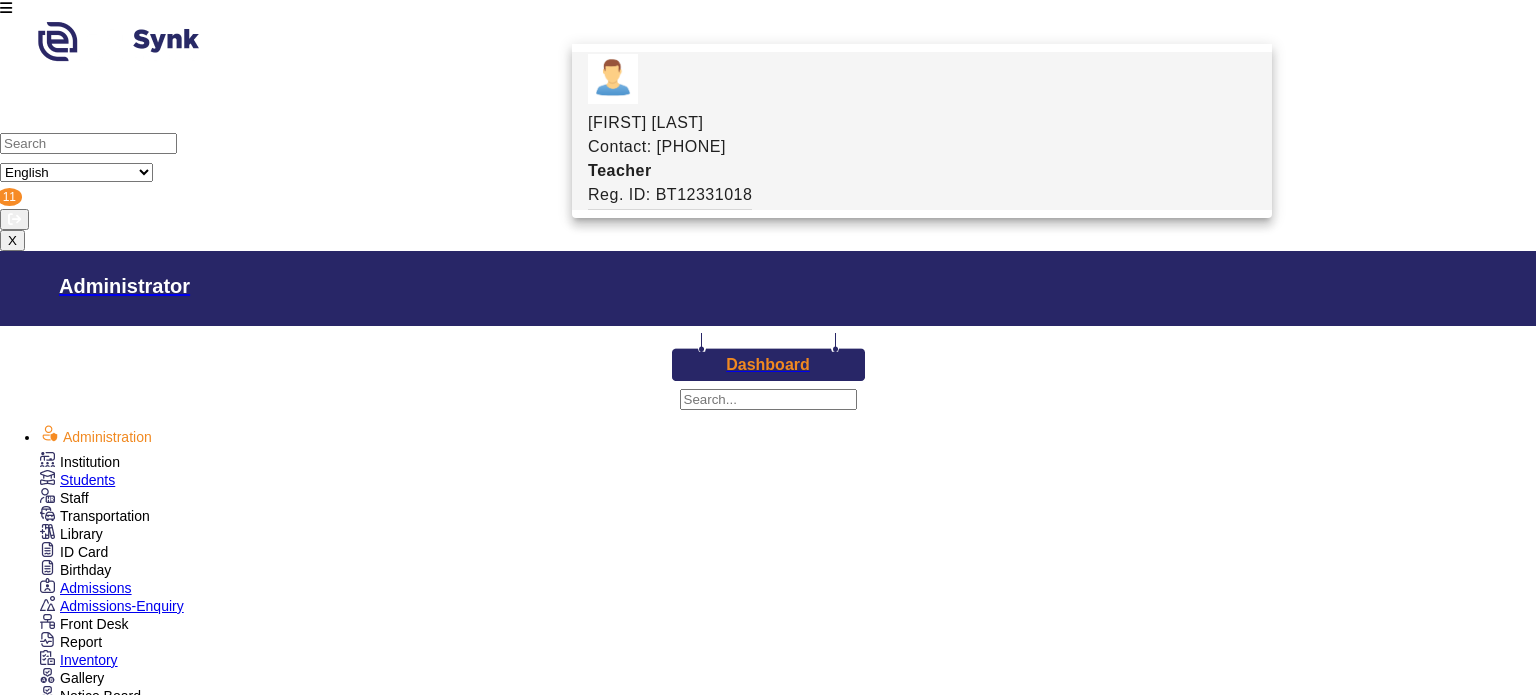 click on "Reg. ID: BT12331018" at bounding box center (670, 195) 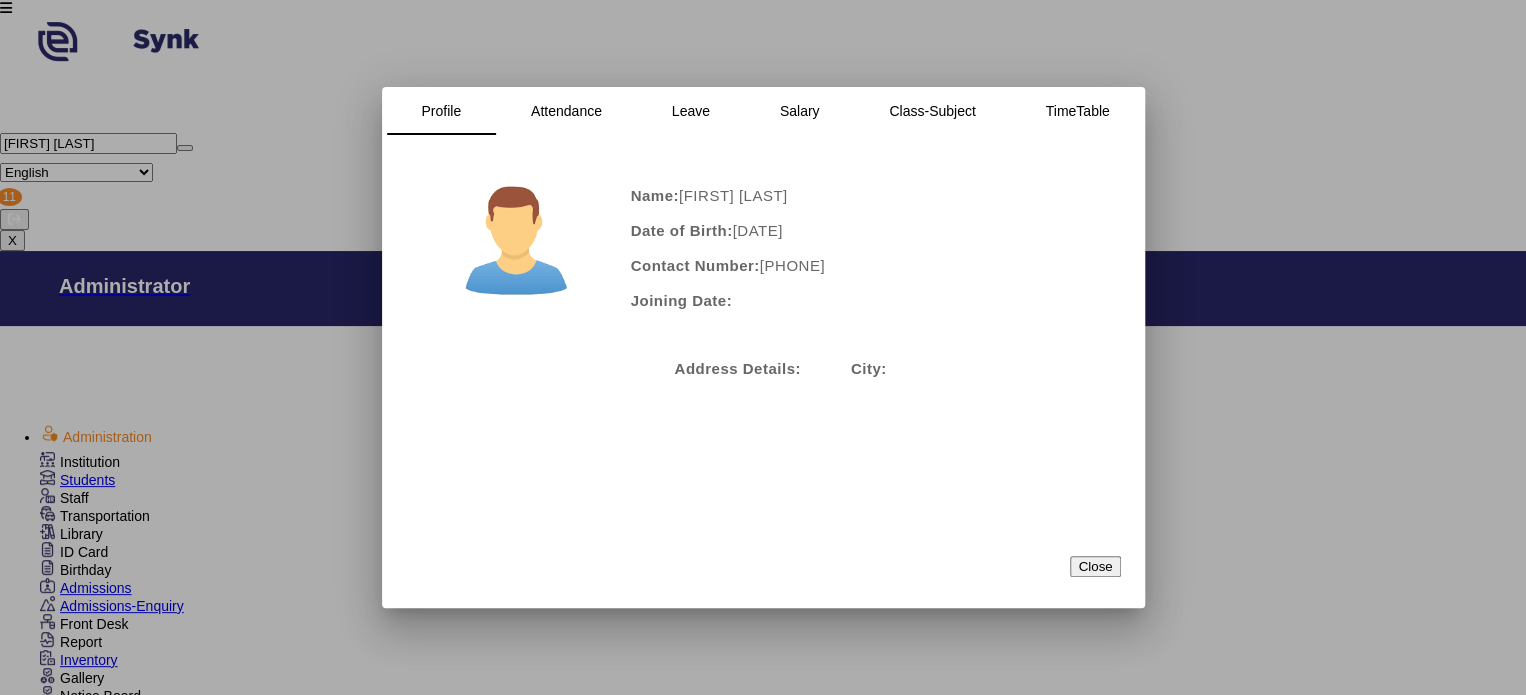 click on "Attendance" at bounding box center (566, 111) 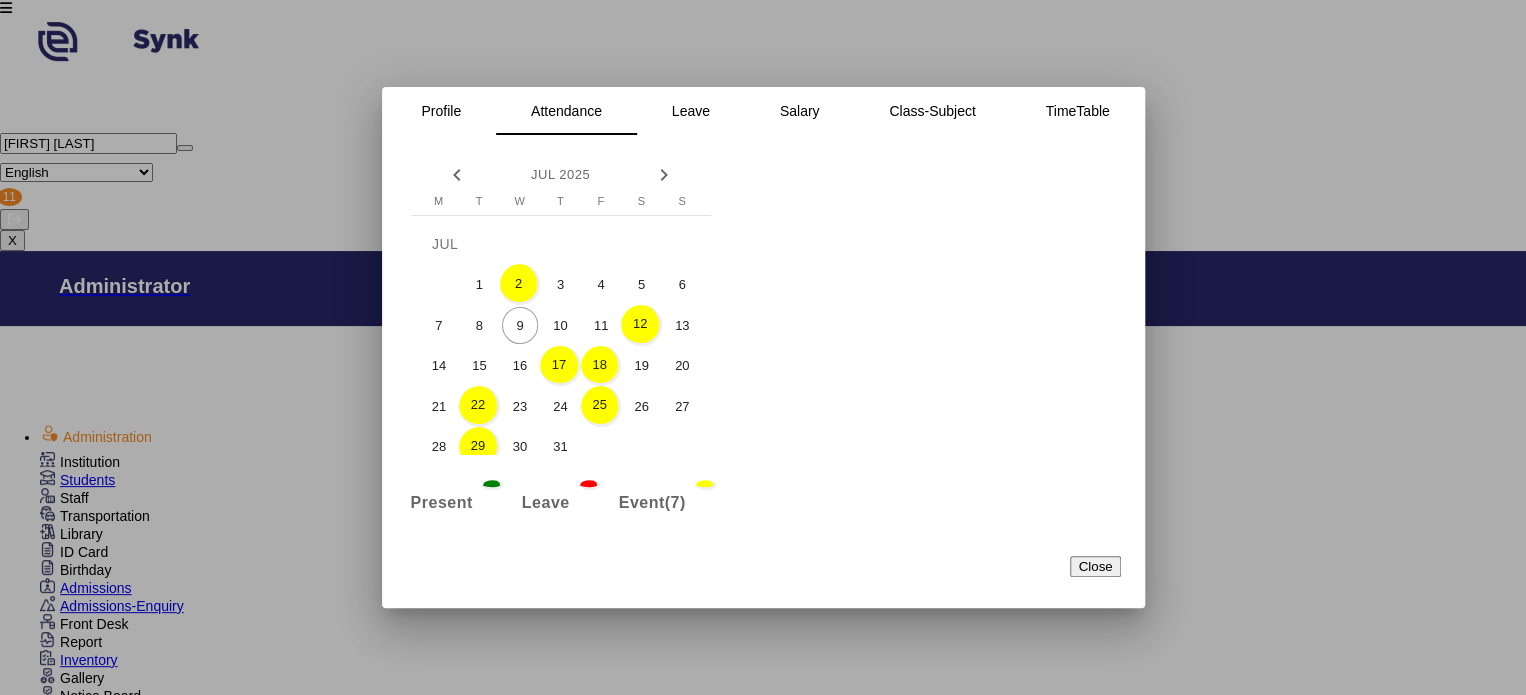 click on "Salary" at bounding box center (800, 111) 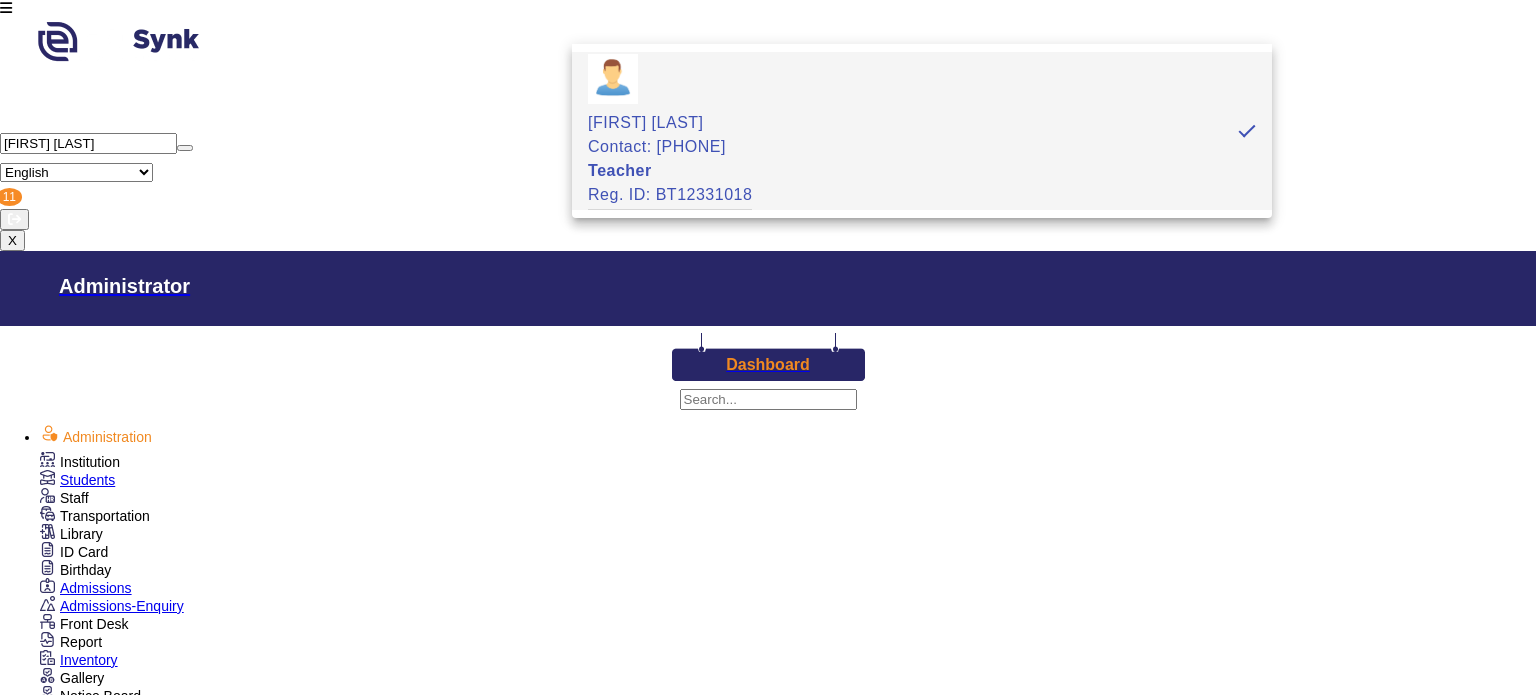 click on "Blooming Buds Secondary School" at bounding box center [768, 1386] 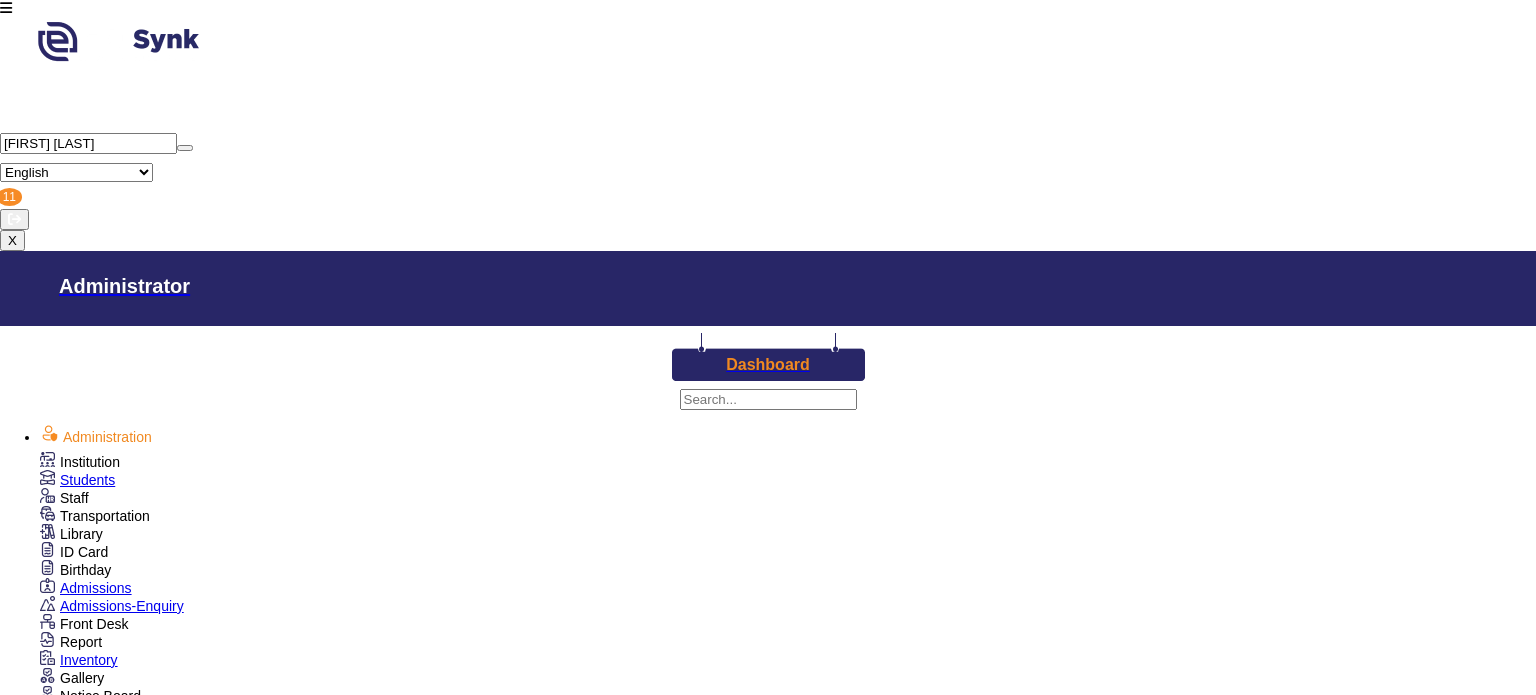 scroll, scrollTop: 0, scrollLeft: 0, axis: both 